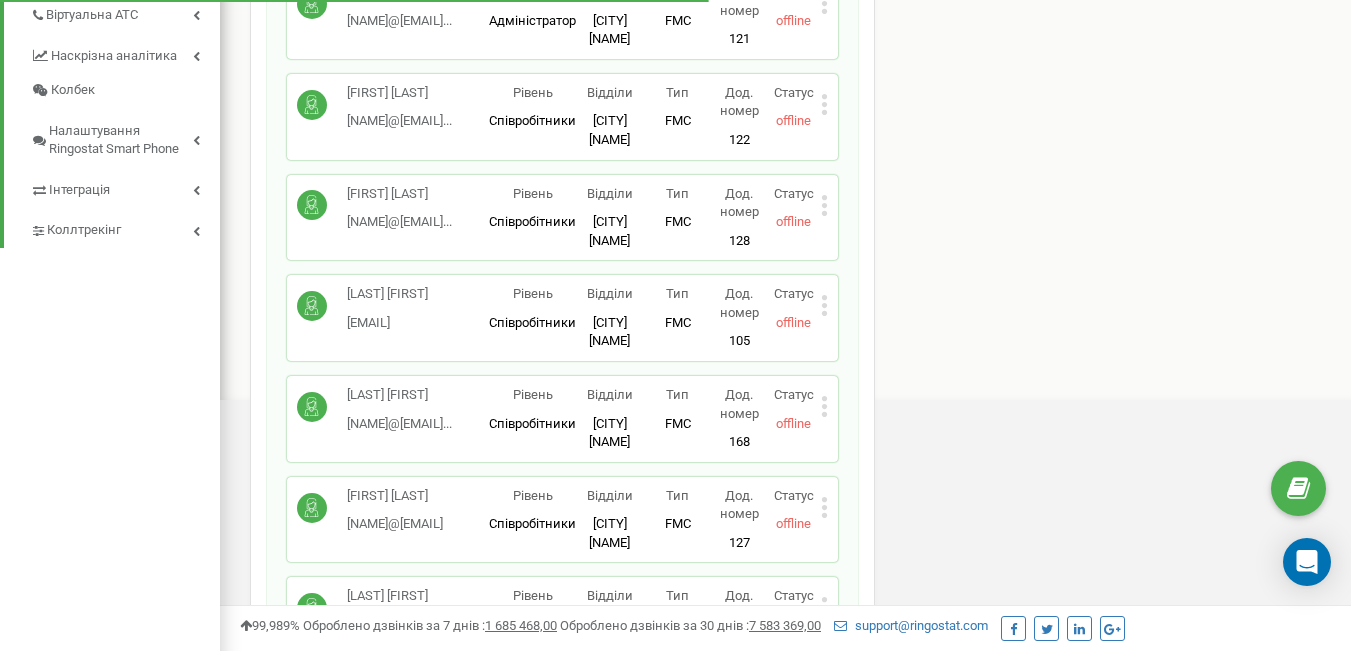 scroll, scrollTop: 0, scrollLeft: 0, axis: both 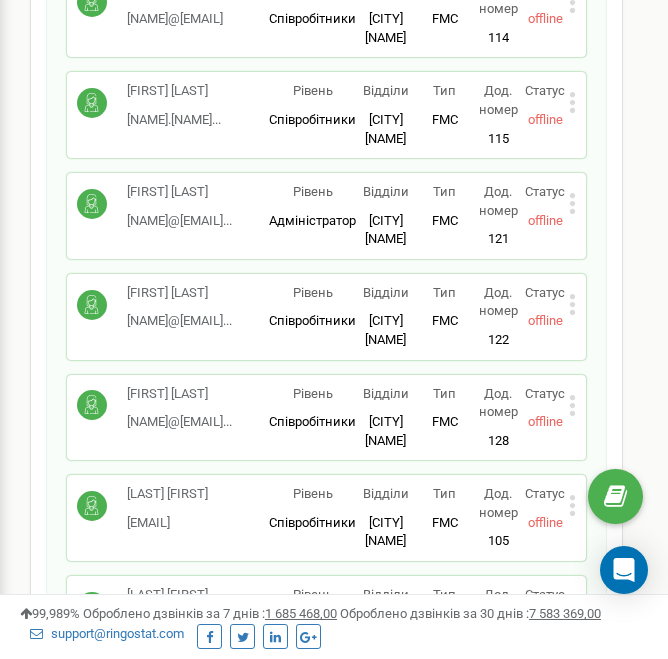 click on "[FIRST] [LAST]" at bounding box center [179, 293] 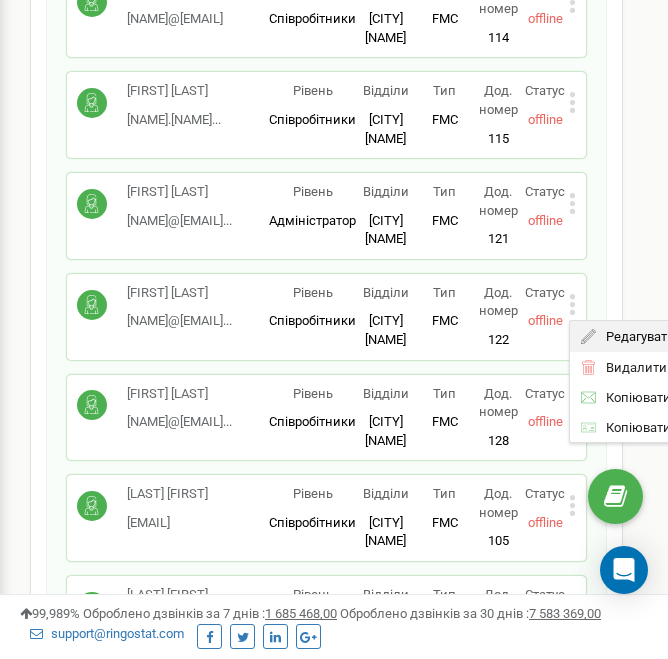 click on "Редагувати" at bounding box center [635, 336] 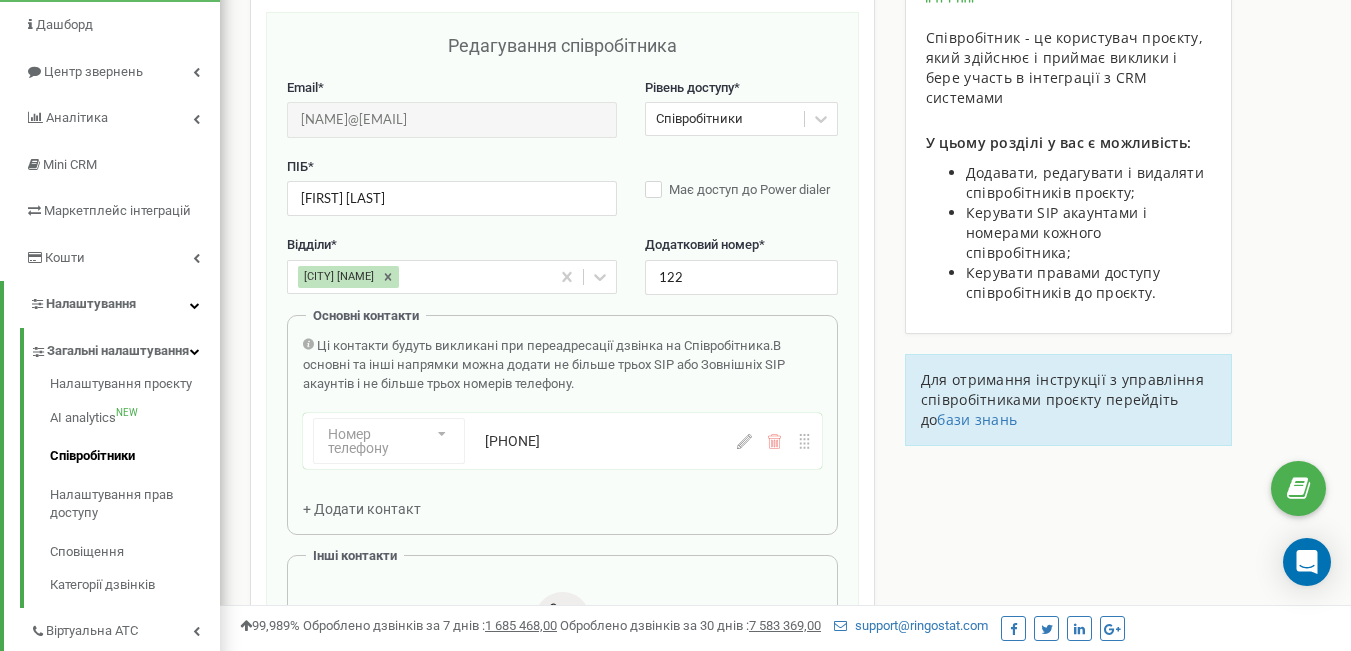 scroll, scrollTop: 200, scrollLeft: 0, axis: vertical 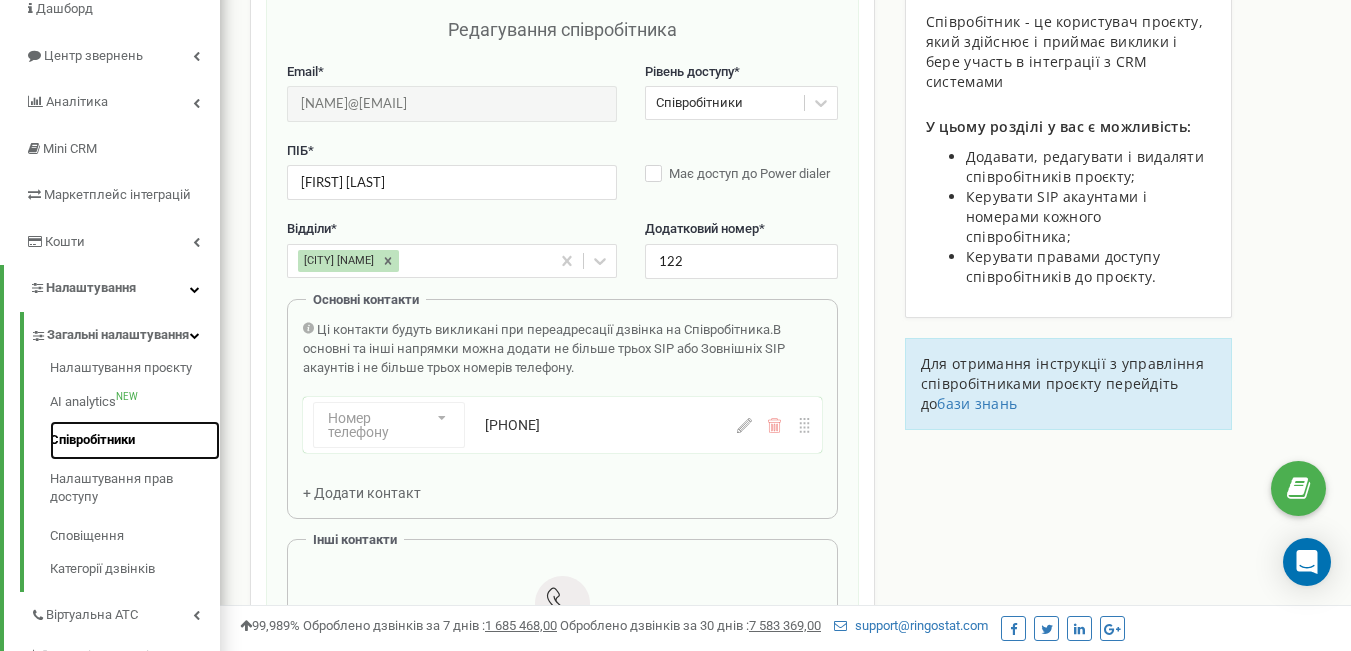 click on "Співробітники" at bounding box center [135, 440] 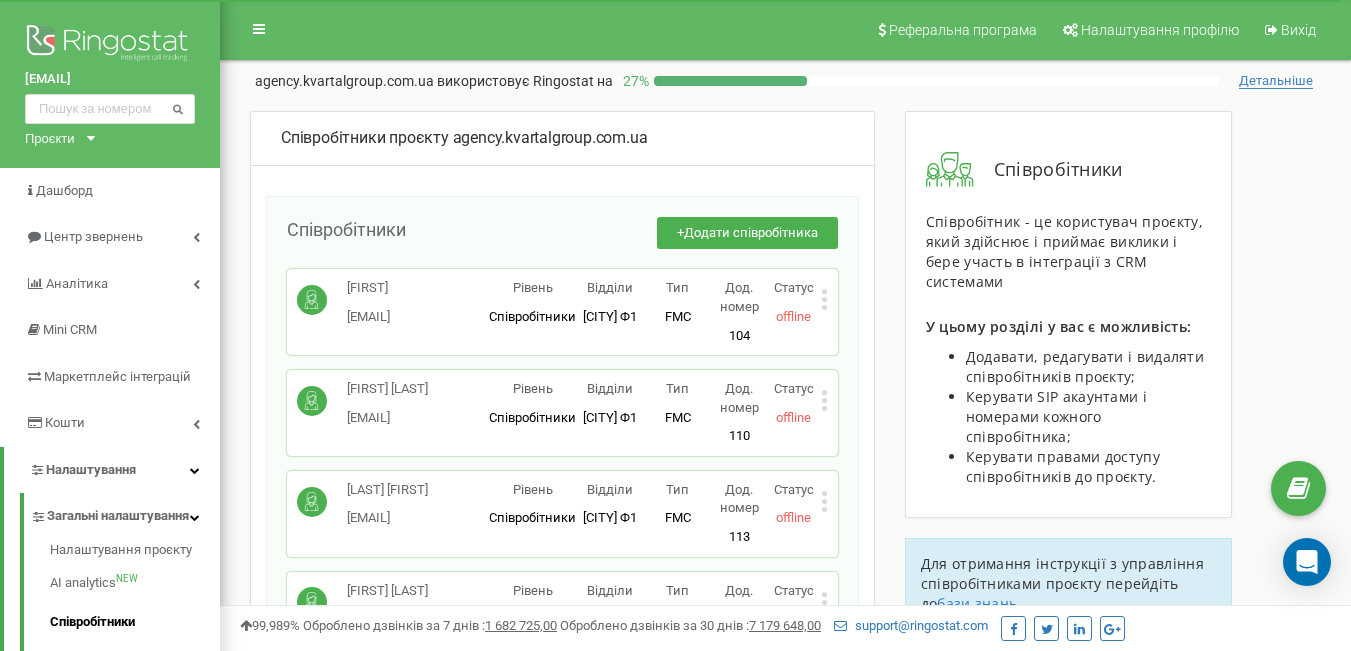 scroll, scrollTop: 0, scrollLeft: 0, axis: both 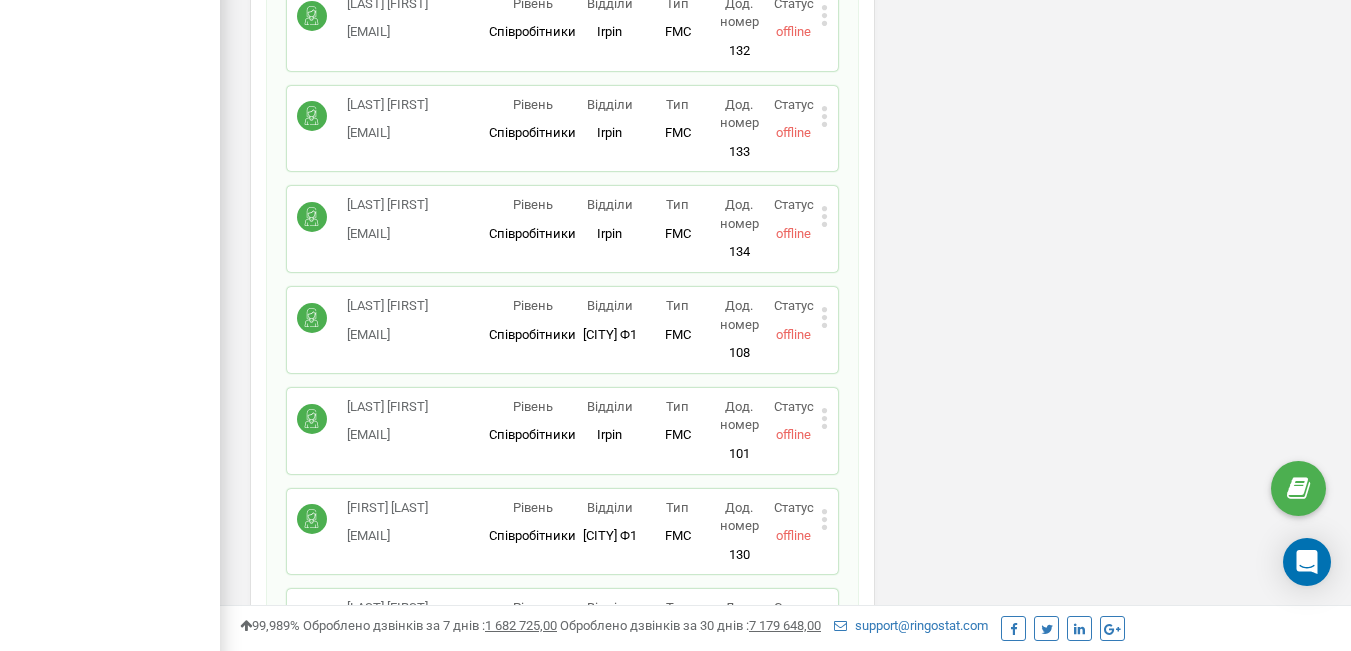 click 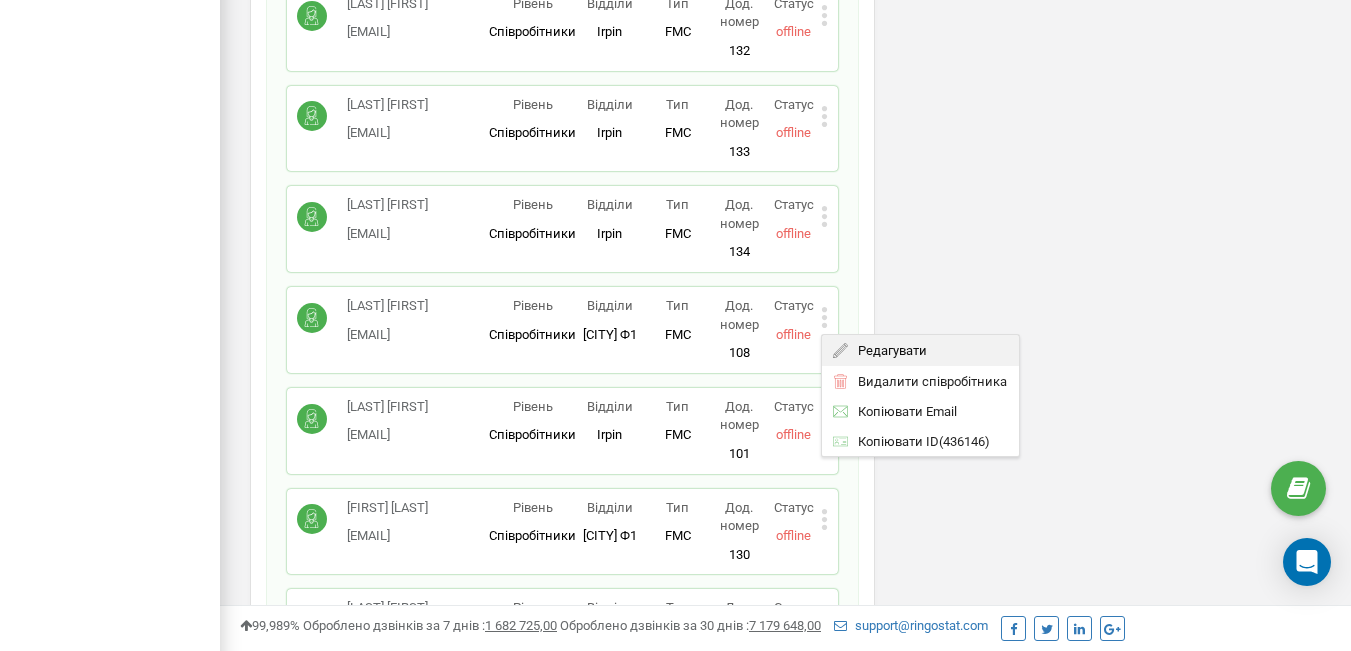 click on "Редагувати" at bounding box center (887, 349) 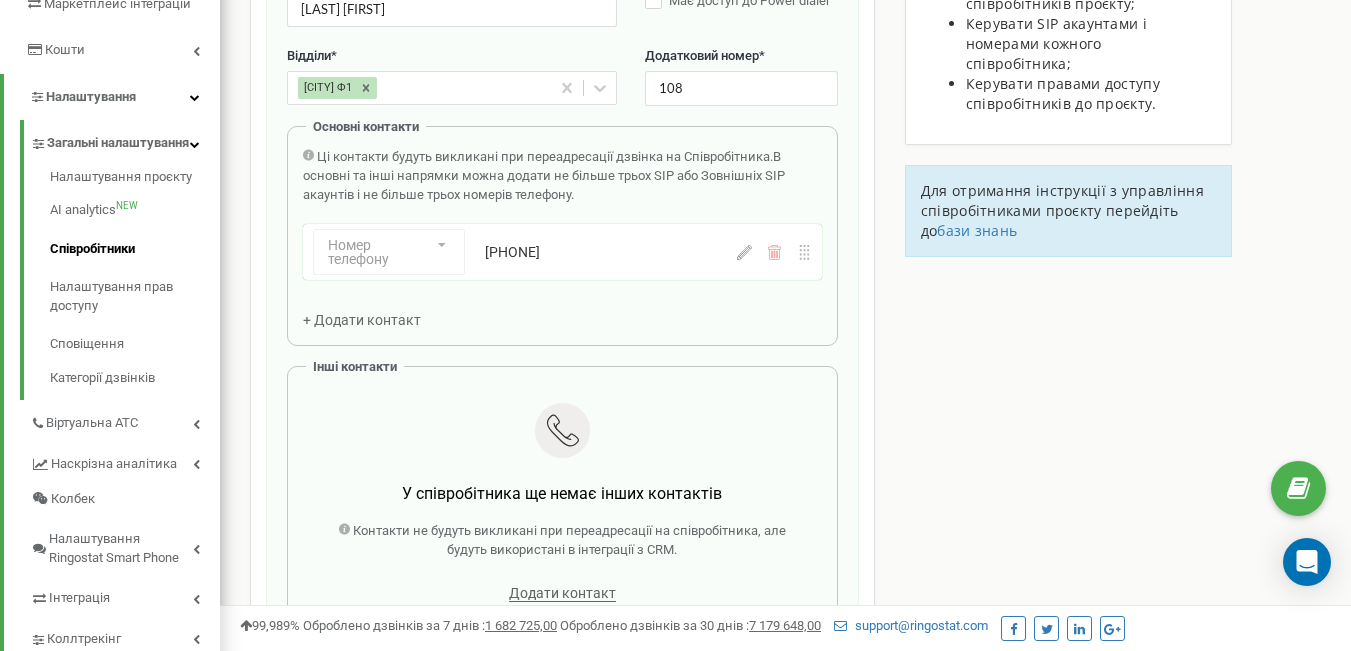 scroll, scrollTop: 400, scrollLeft: 0, axis: vertical 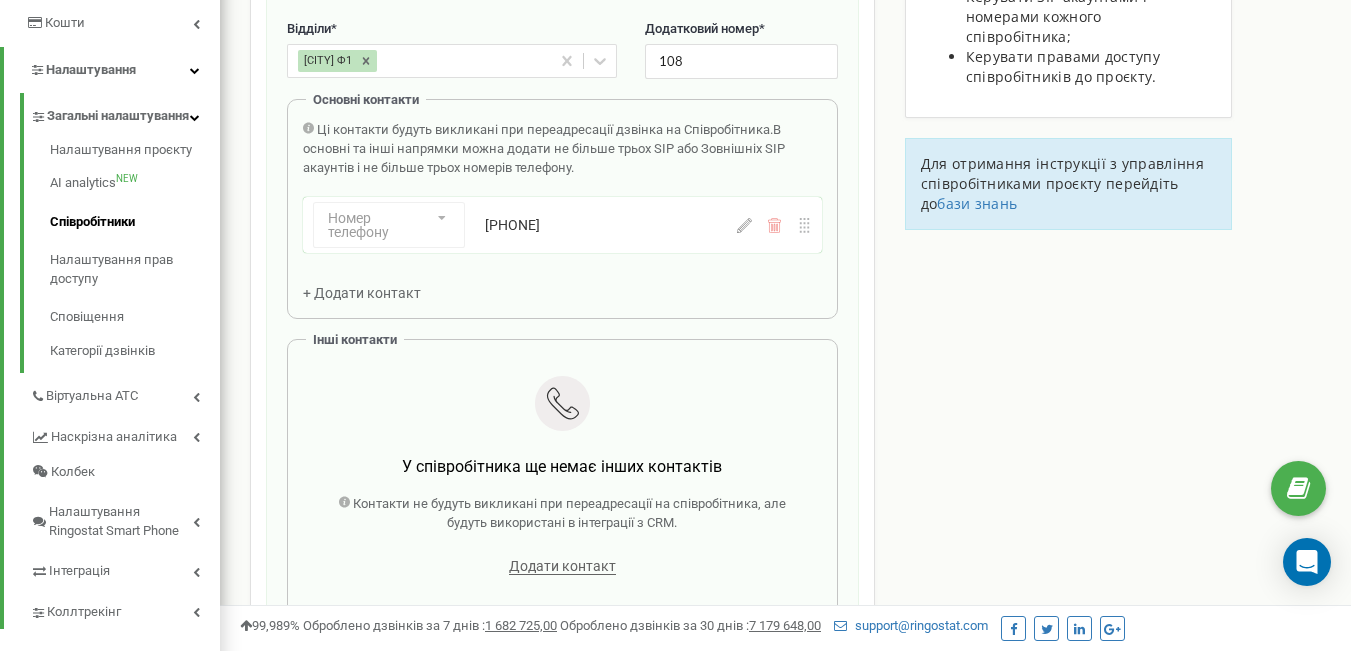 click 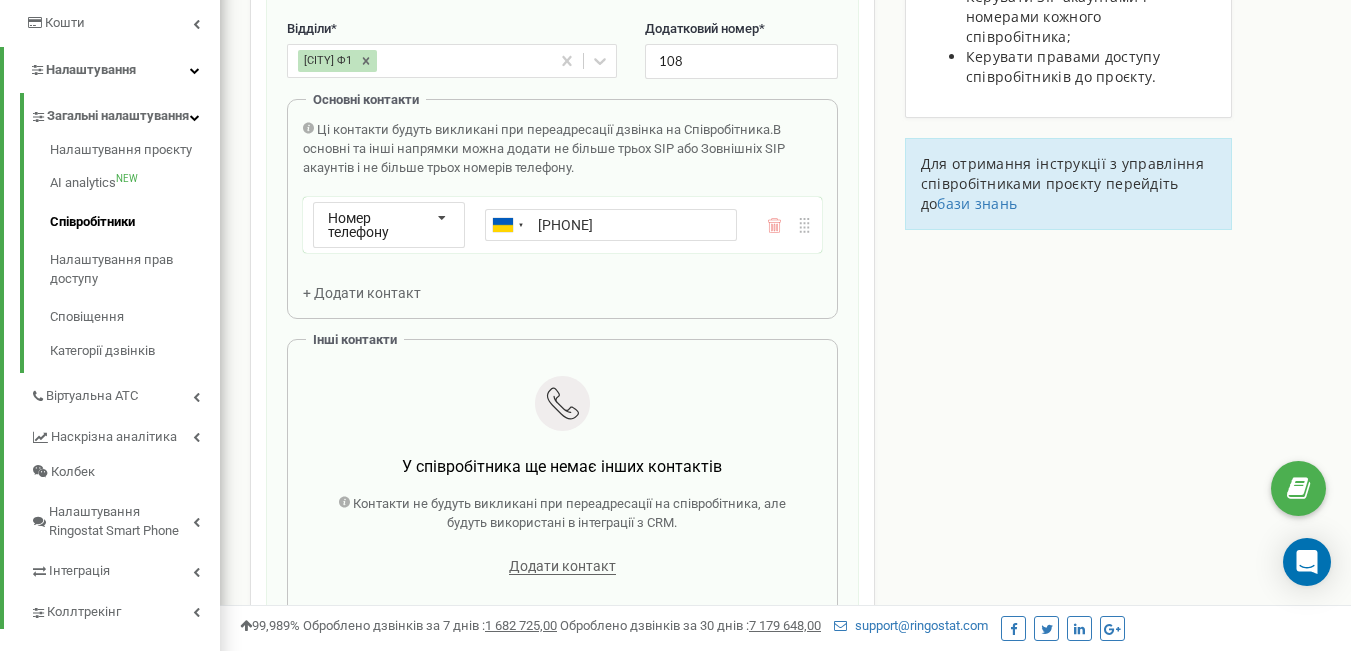 click on "+380631805129" at bounding box center (611, 225) 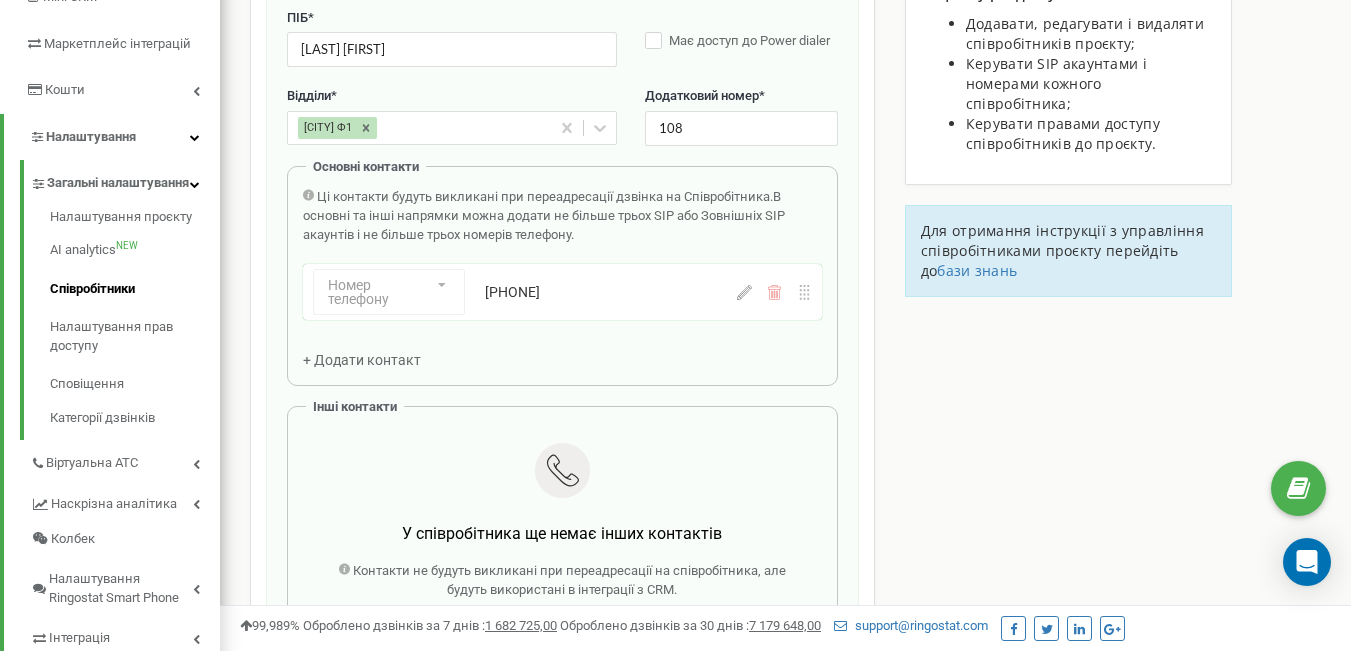 scroll, scrollTop: 320, scrollLeft: 0, axis: vertical 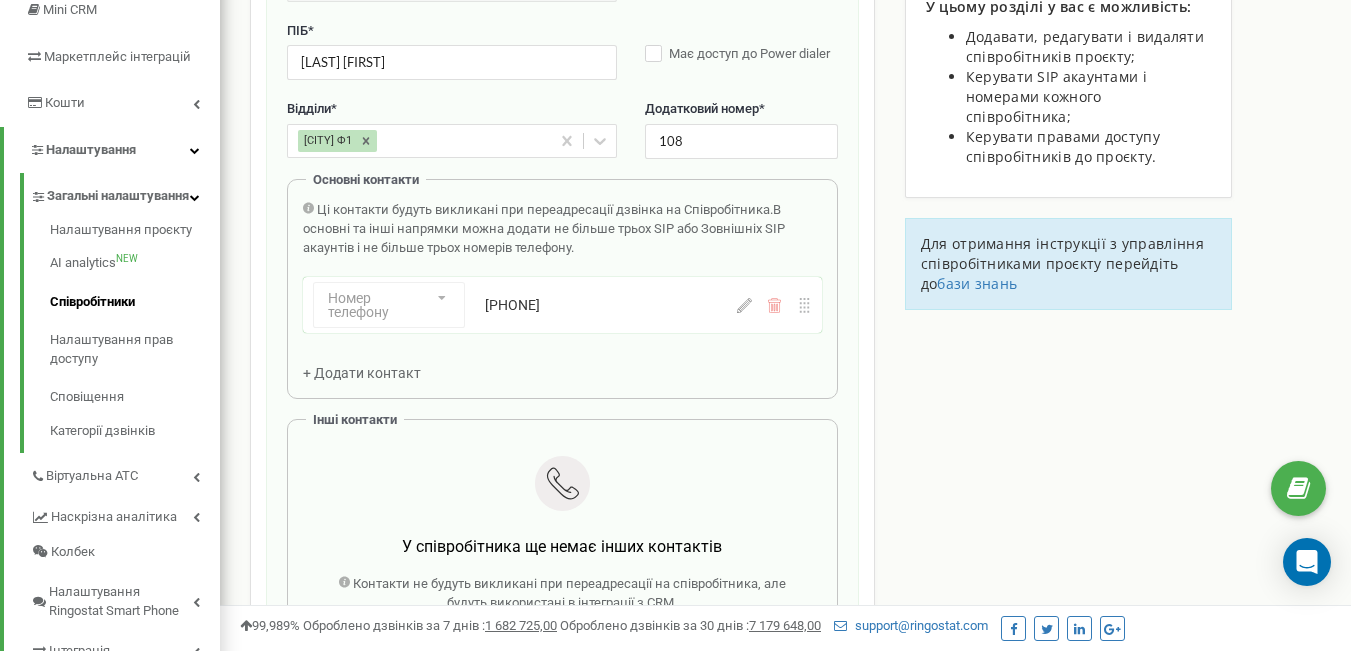 click 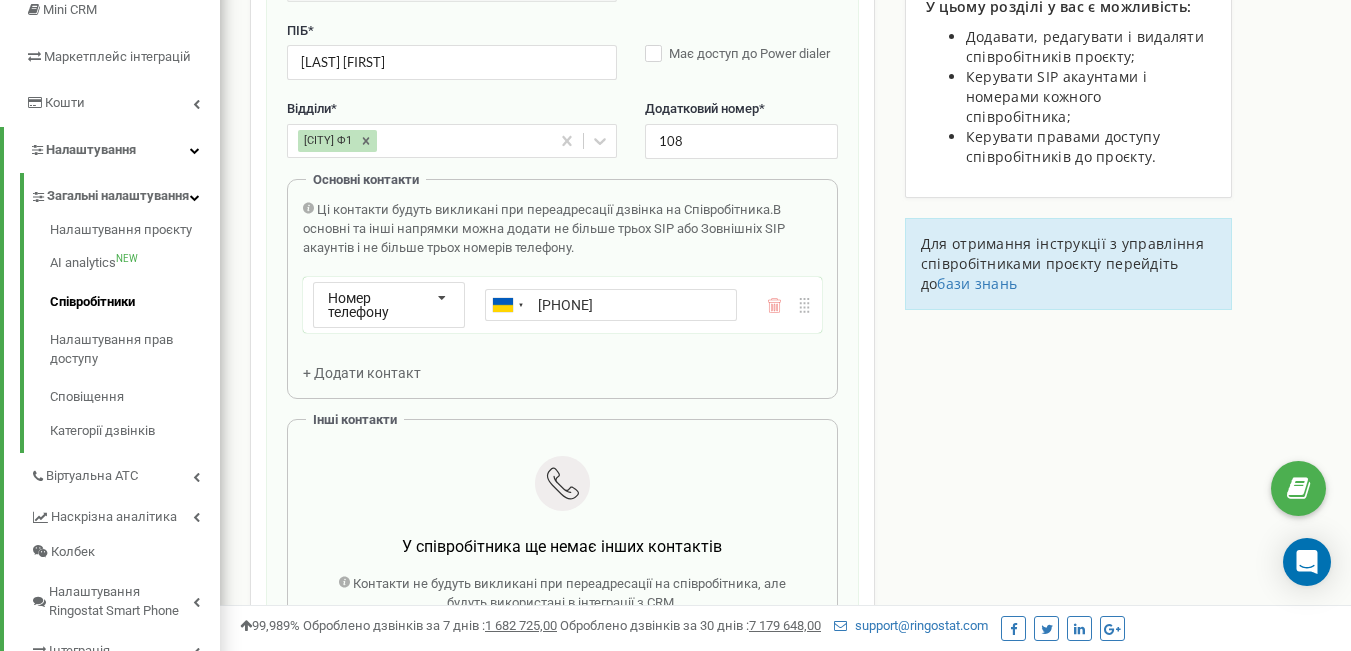 click on "+380631805129" at bounding box center (611, 305) 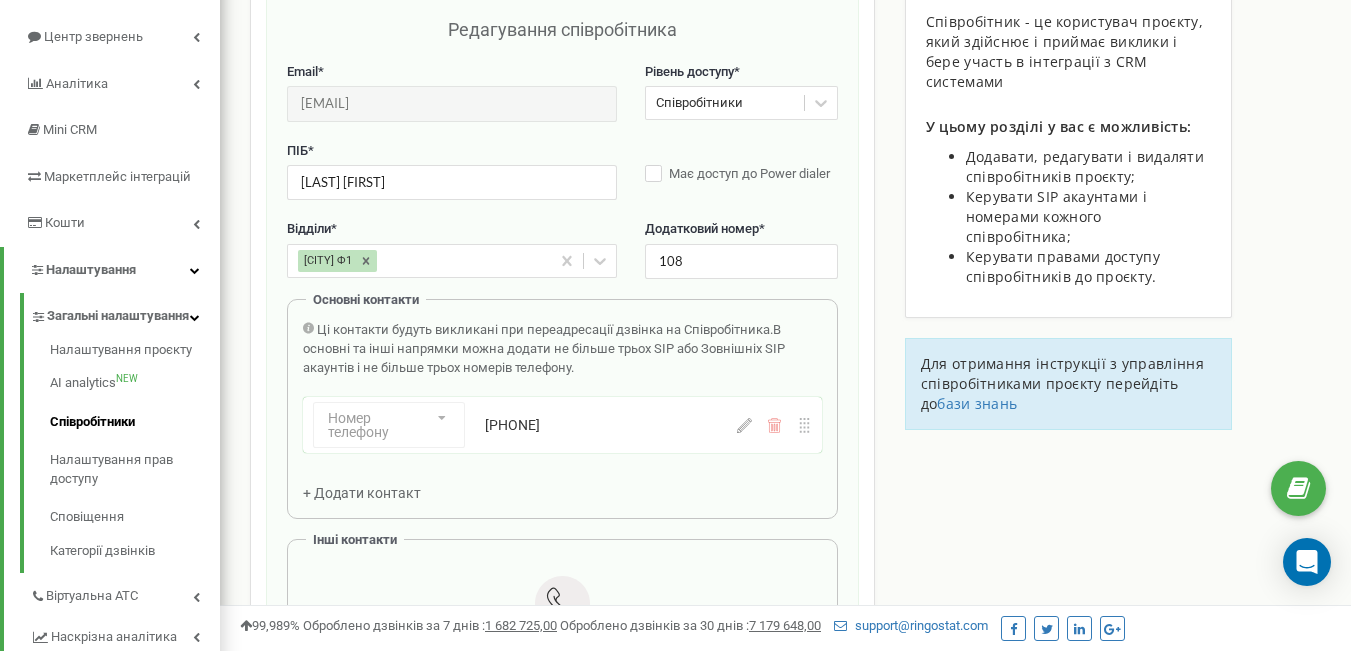 scroll, scrollTop: 300, scrollLeft: 0, axis: vertical 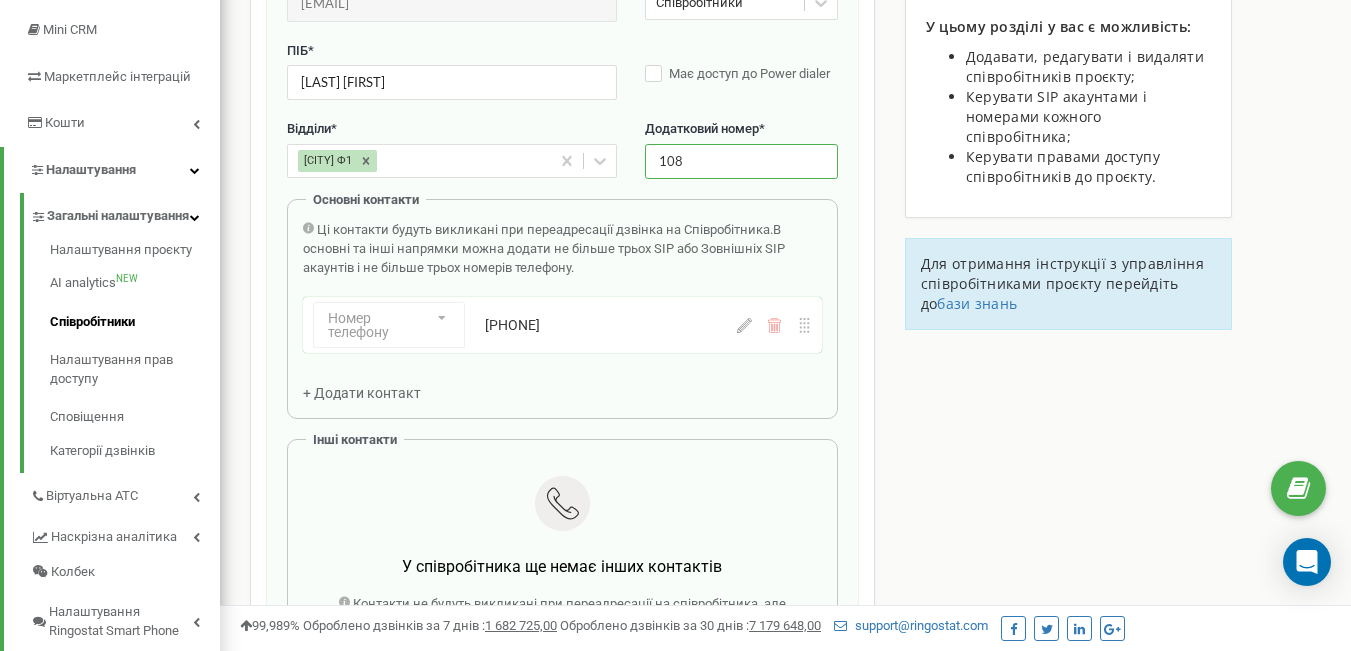 click on "108" at bounding box center (741, 161) 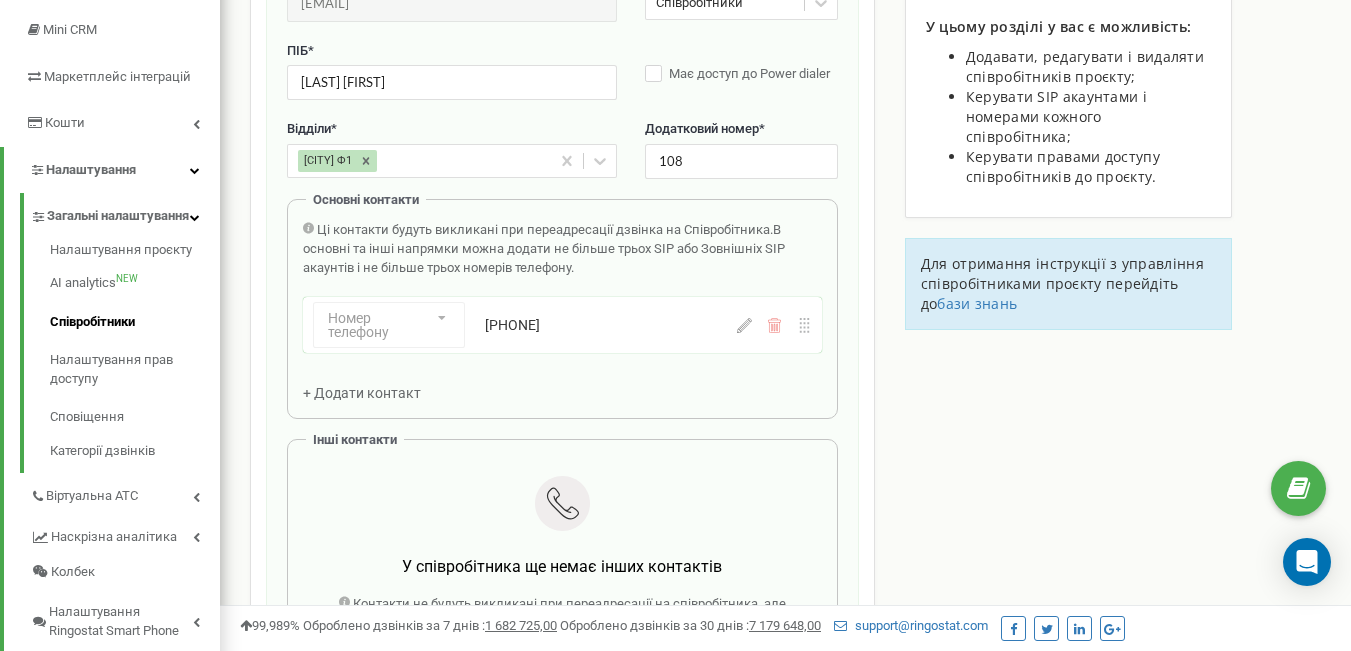 click on "Редагування співробітника Email * skullsahno@gmail.com Email недоступний для редагування. Ви можете створити нового співробітника і переприв'язати до нього SIP акаунти в розділі "SIP акаунти". Рівень доступу * Співробітники ПІБ * Лукиша Олександр   Має доступ до Power dialer Відділи * Ірпінь Ф1 Додатковий номер * 108 Основні контакти Ці контакти будуть викликані при переадресації дзвінка на Співробітника.  В основні та інші напрямки можна додати не більше трьох SIP або Зовнішніх SIP акаунтів і не більше трьох номерів телефону. Номер телефону Номер телефону SIP Зовнішній SIP +380631805129" at bounding box center [562, 354] 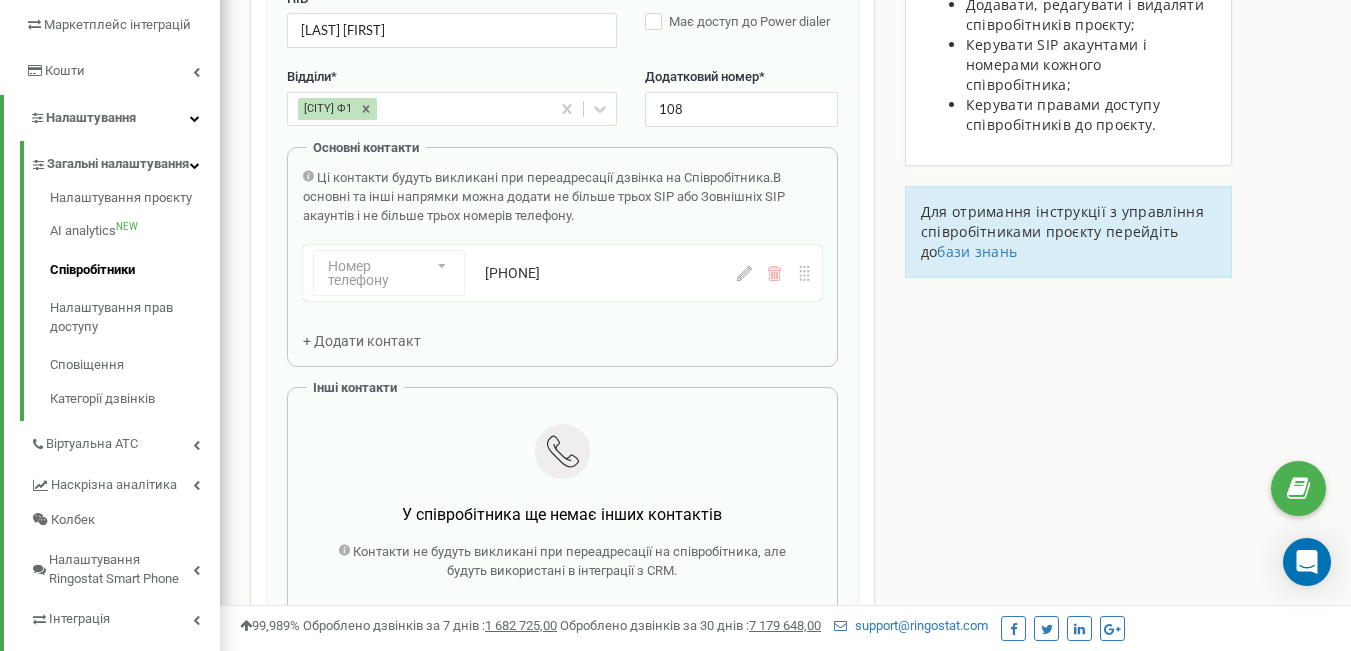 scroll, scrollTop: 320, scrollLeft: 0, axis: vertical 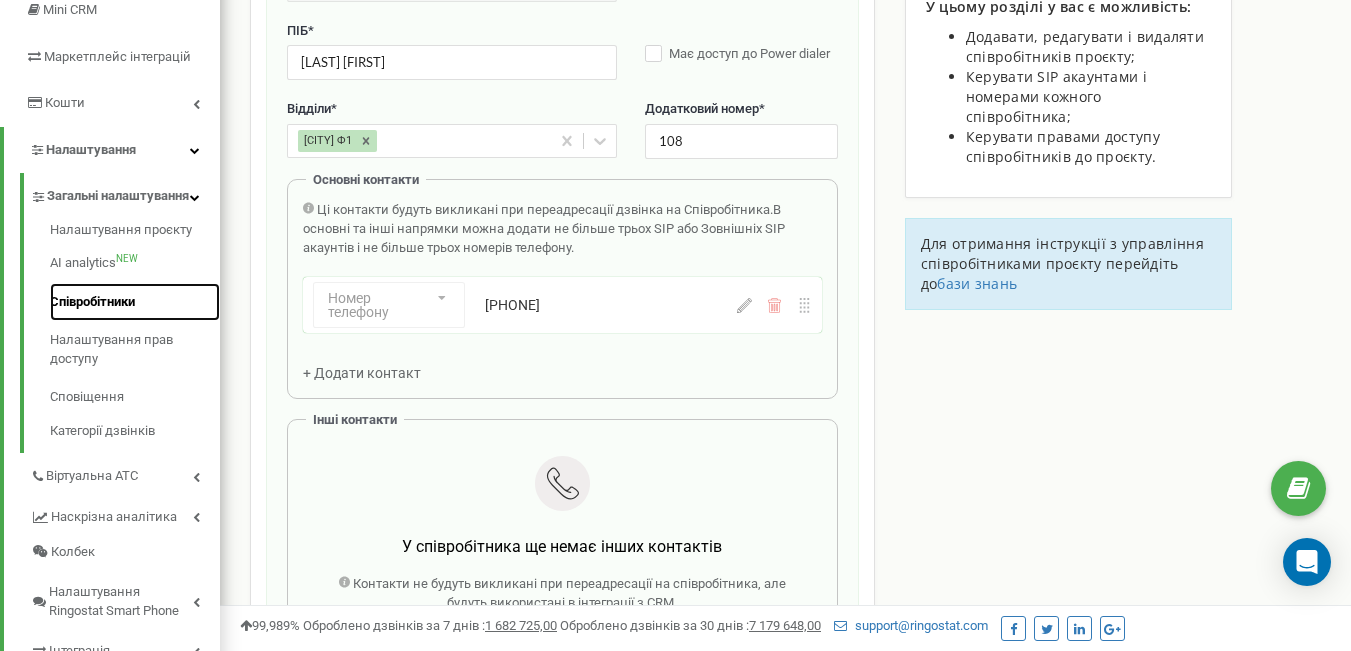 click on "Співробітники" at bounding box center [135, 302] 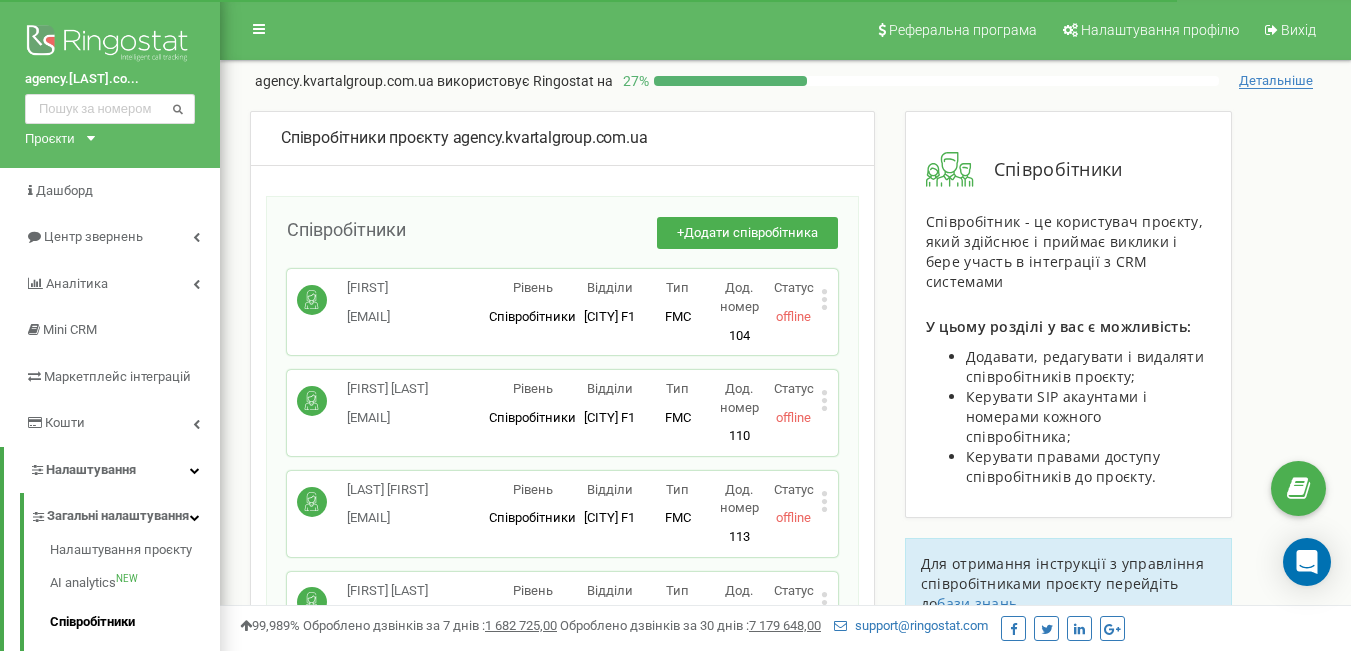 scroll, scrollTop: 0, scrollLeft: 0, axis: both 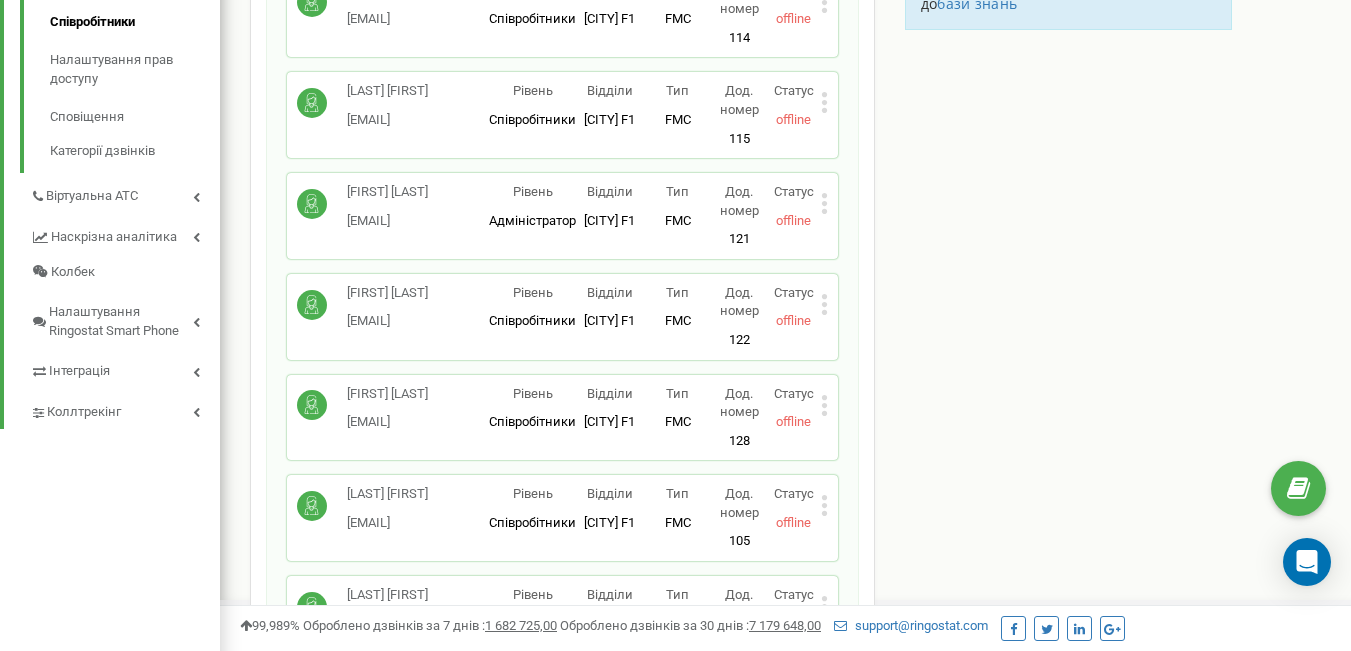 click on "[FIRST] [LAST]" at bounding box center [387, 293] 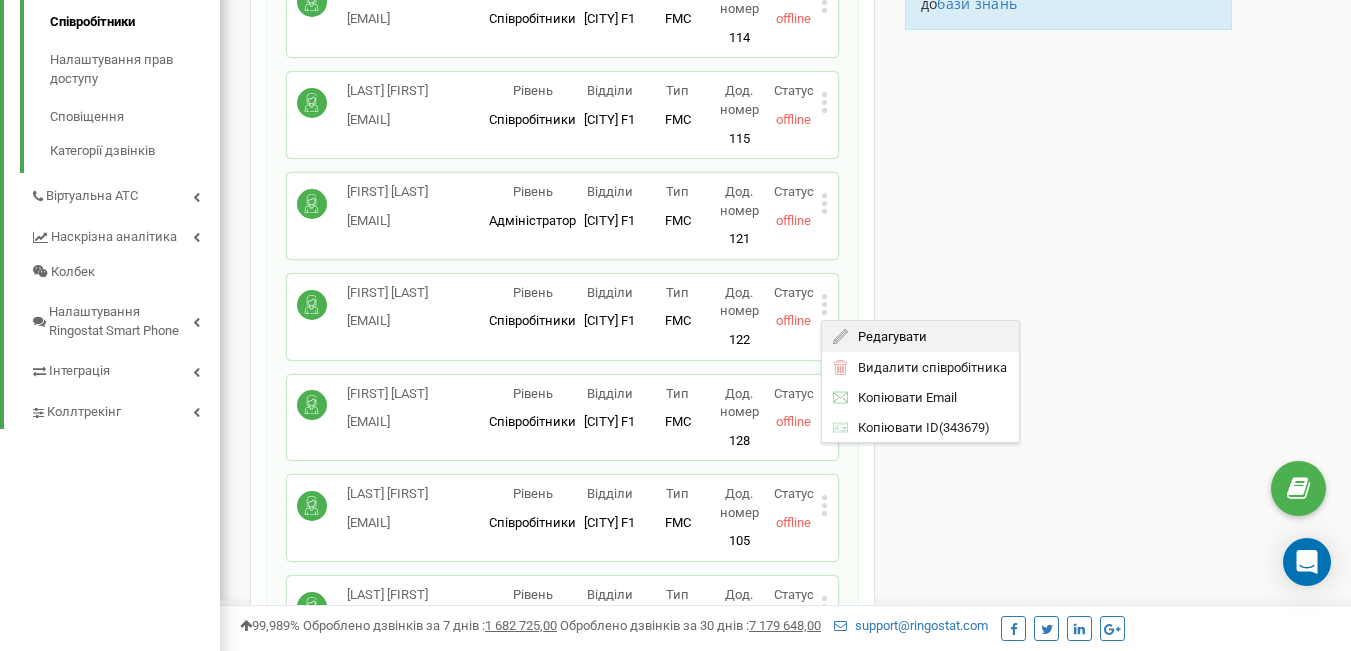 click on "Редагувати" at bounding box center (887, 336) 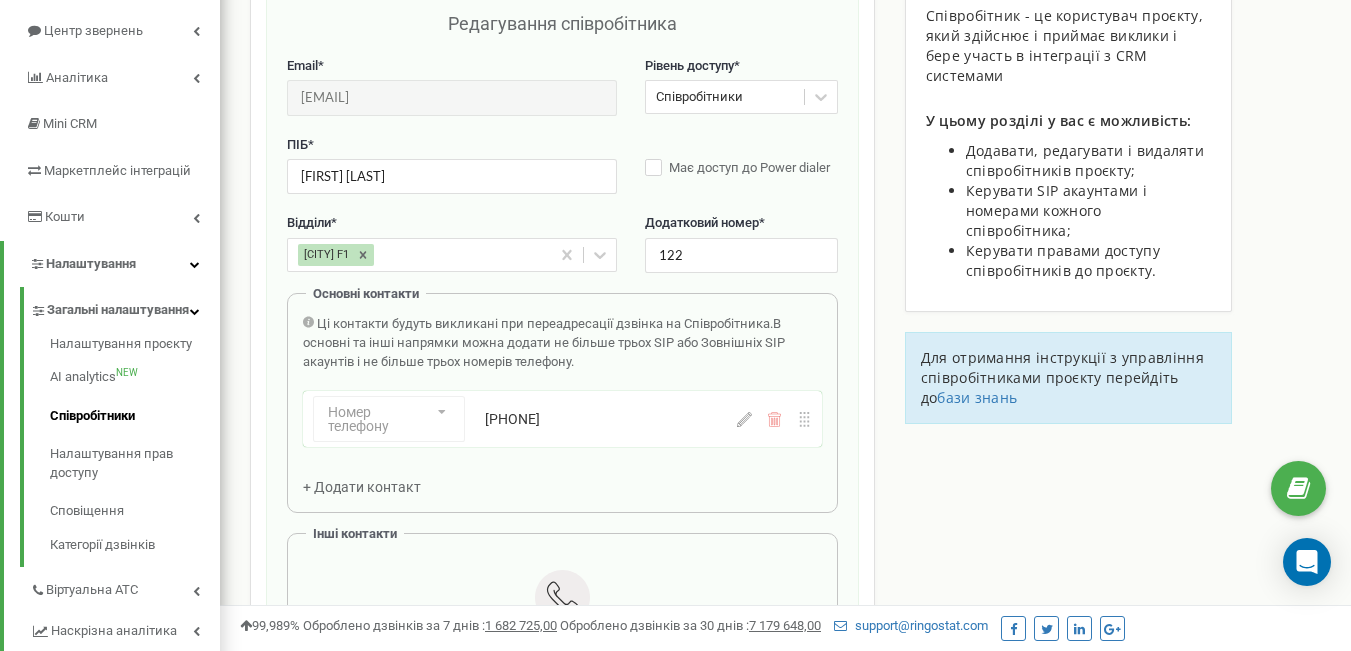 scroll, scrollTop: 200, scrollLeft: 0, axis: vertical 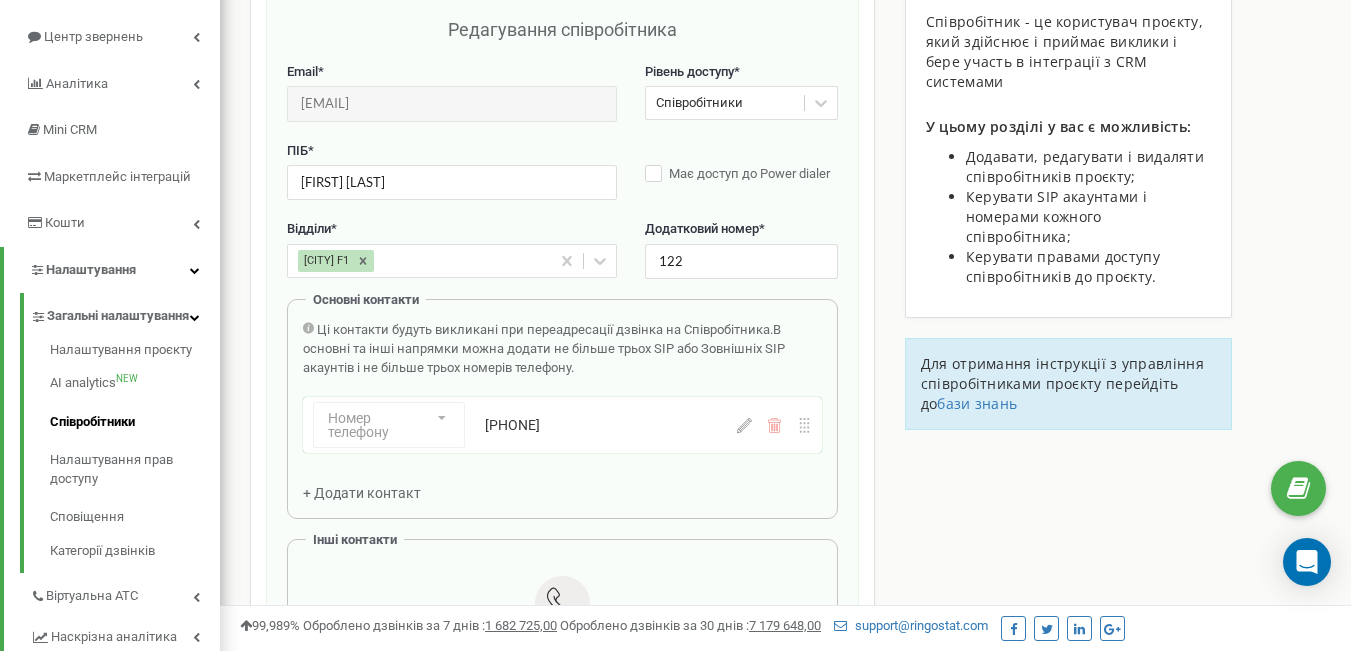 click 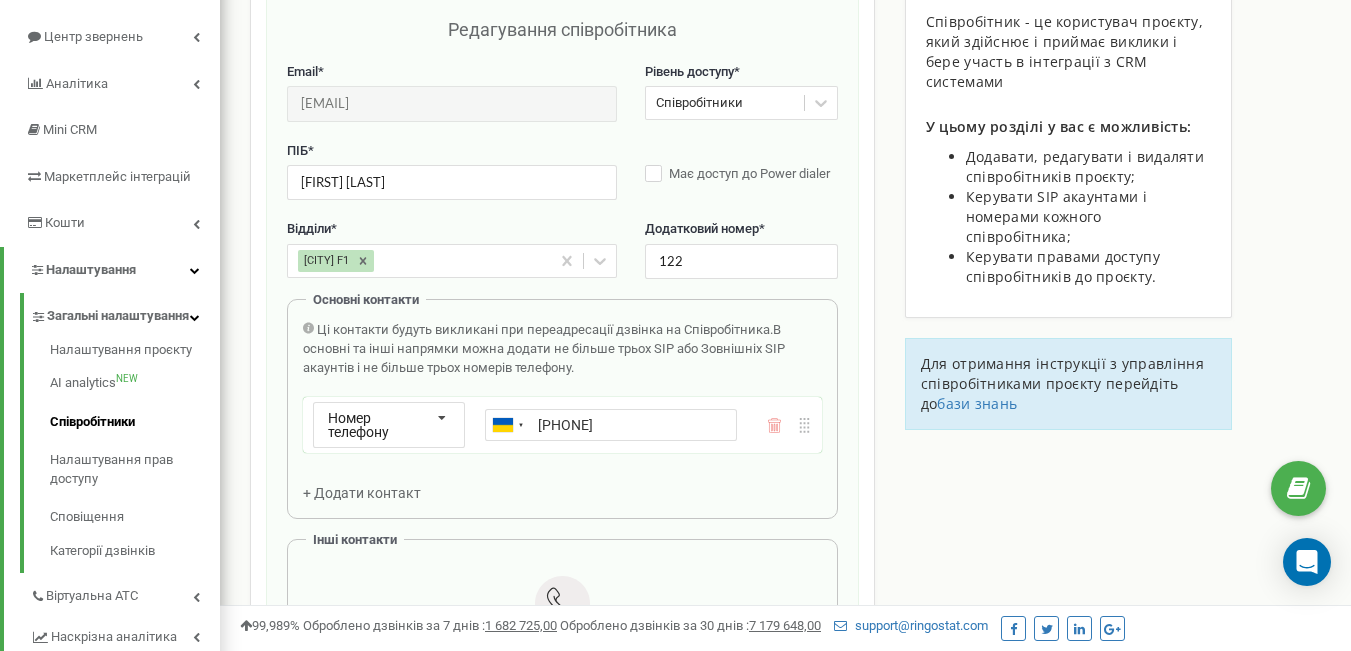 drag, startPoint x: 670, startPoint y: 428, endPoint x: 564, endPoint y: 421, distance: 106.23088 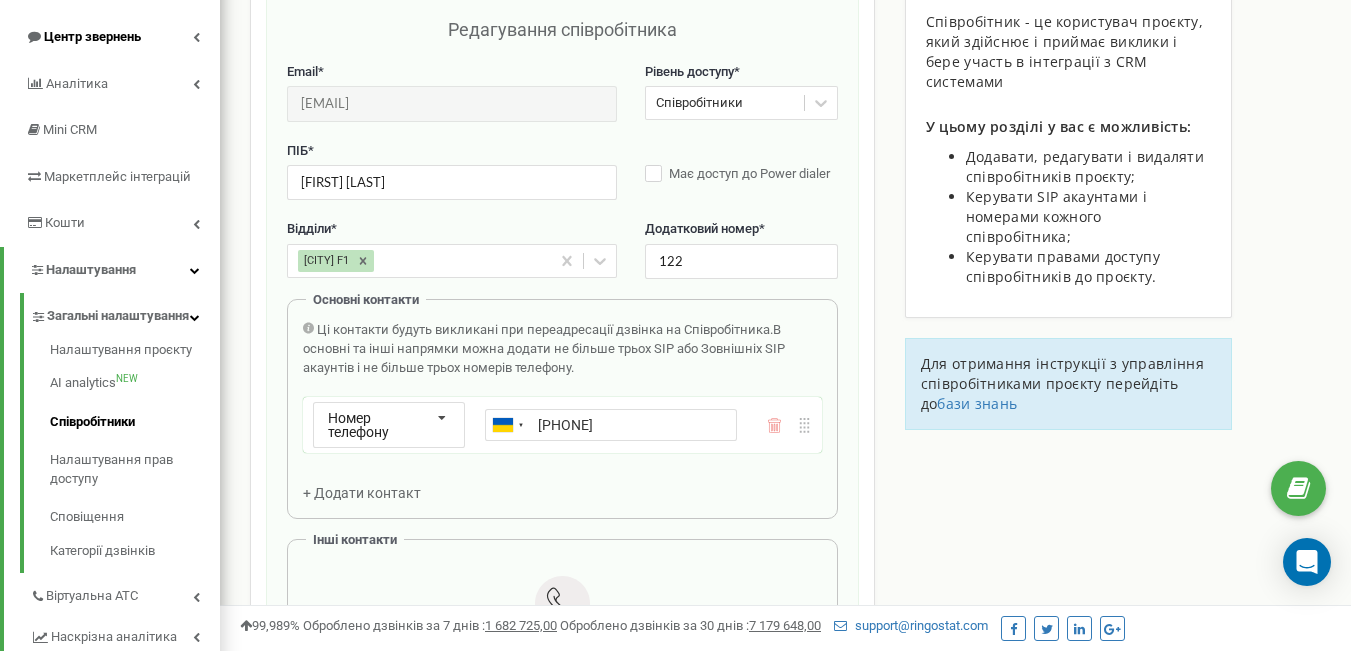 scroll, scrollTop: 0, scrollLeft: 0, axis: both 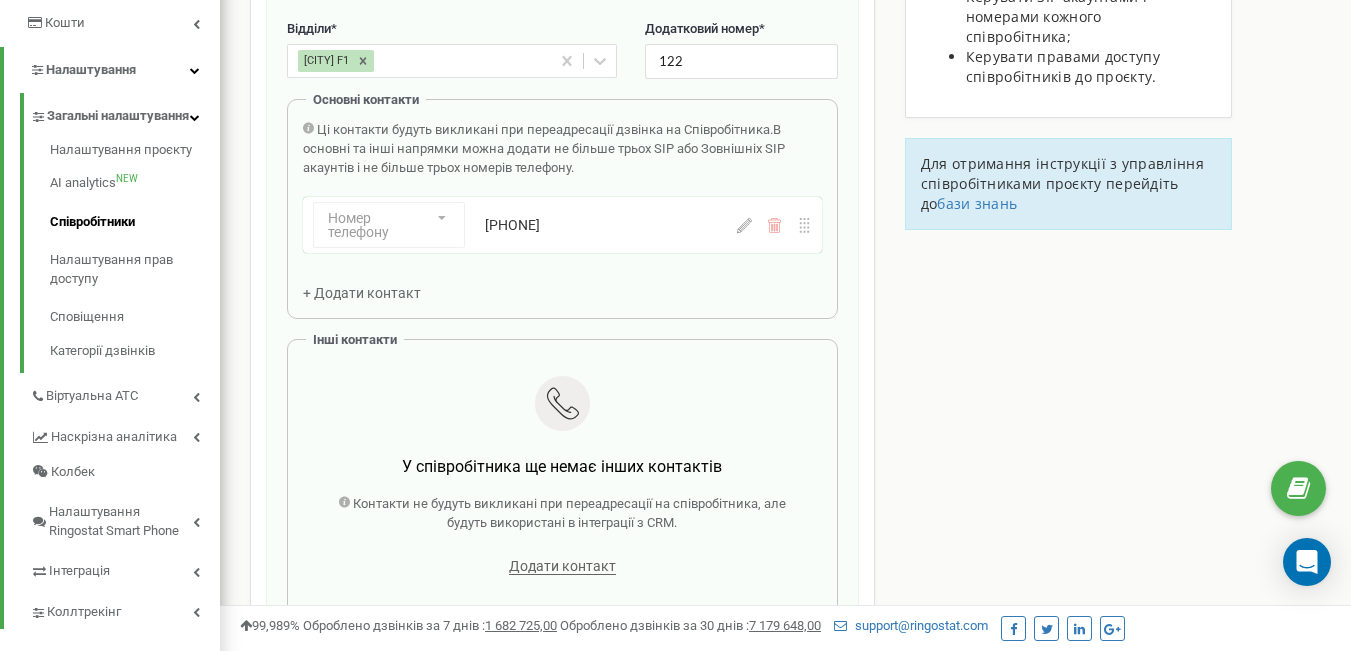 click 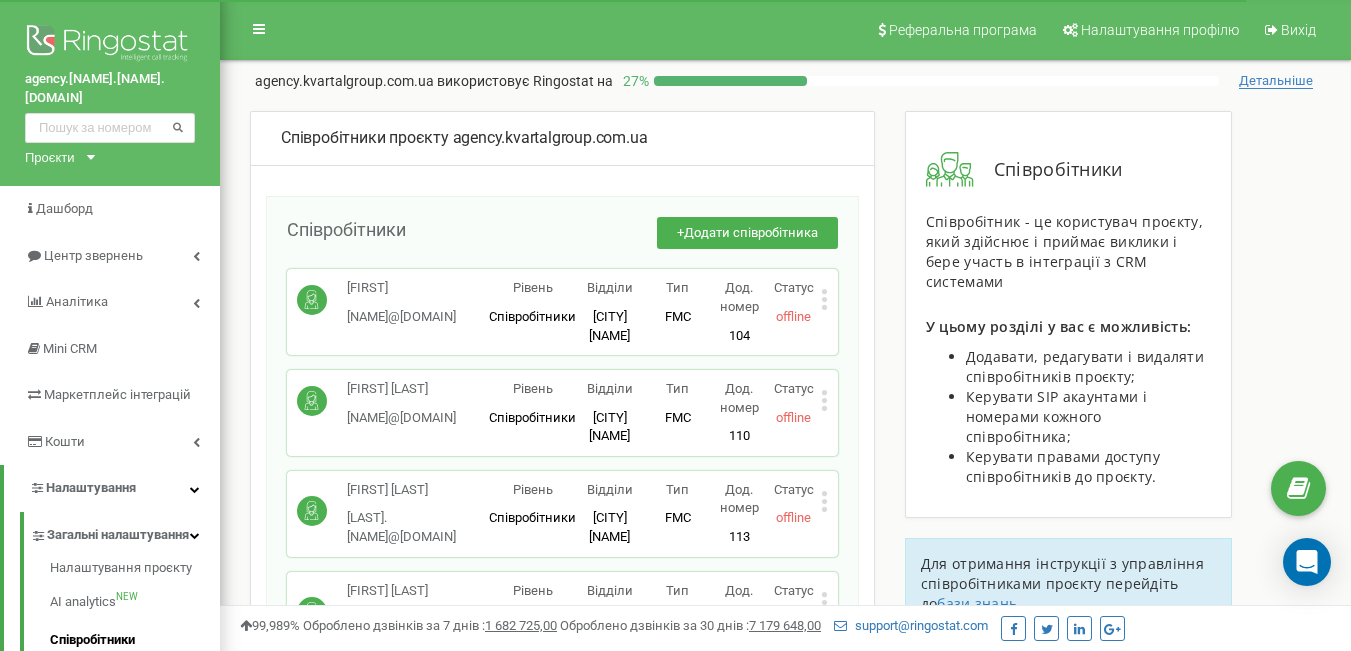scroll, scrollTop: 0, scrollLeft: 0, axis: both 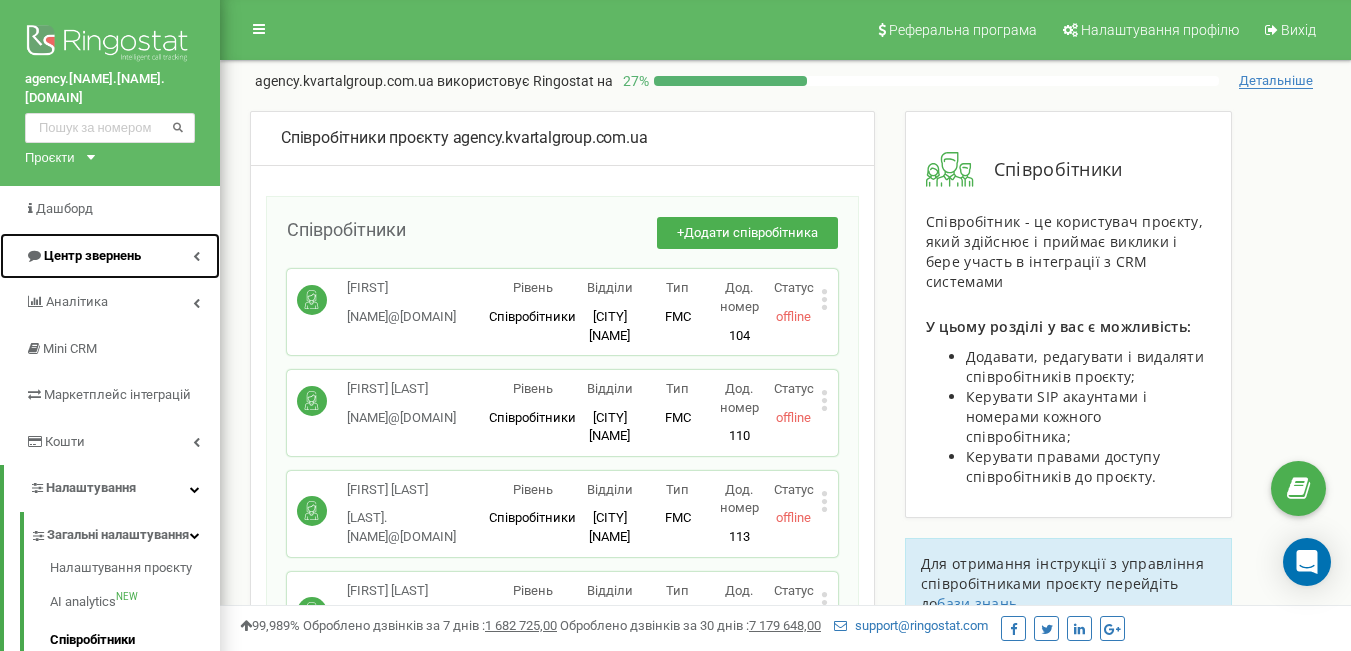 click on "Центр звернень" at bounding box center (92, 255) 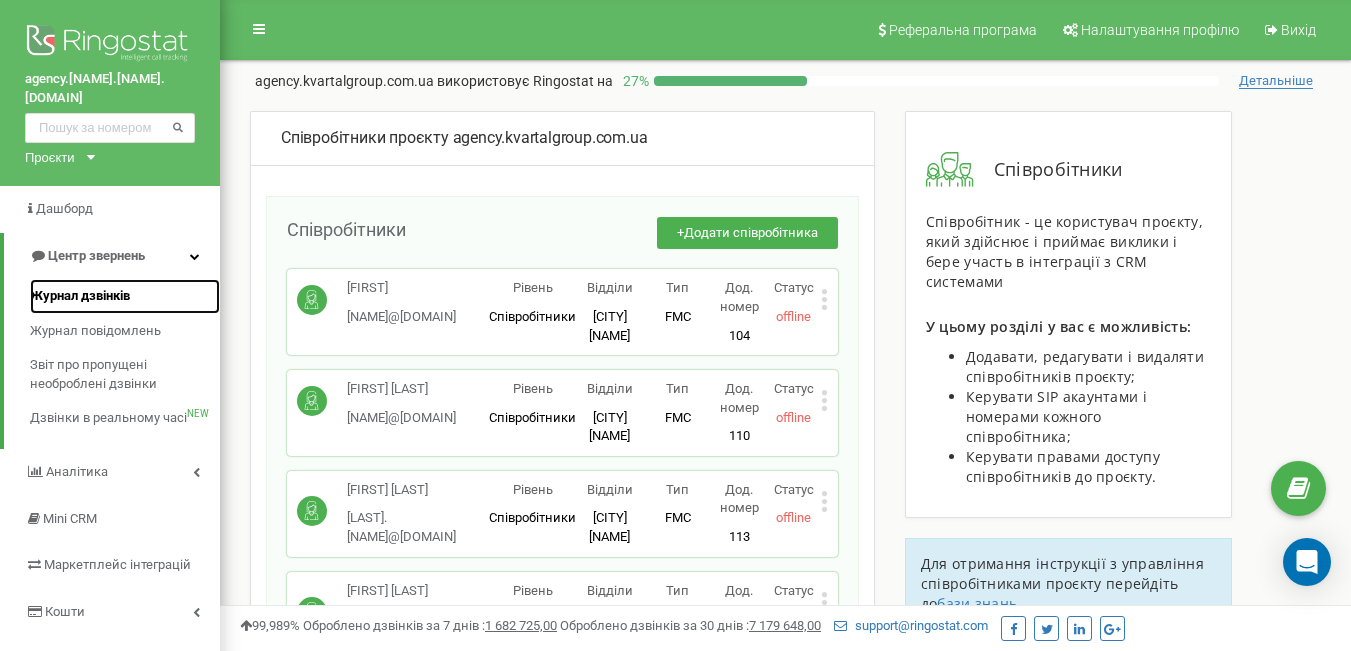 click on "Журнал дзвінків" at bounding box center (80, 296) 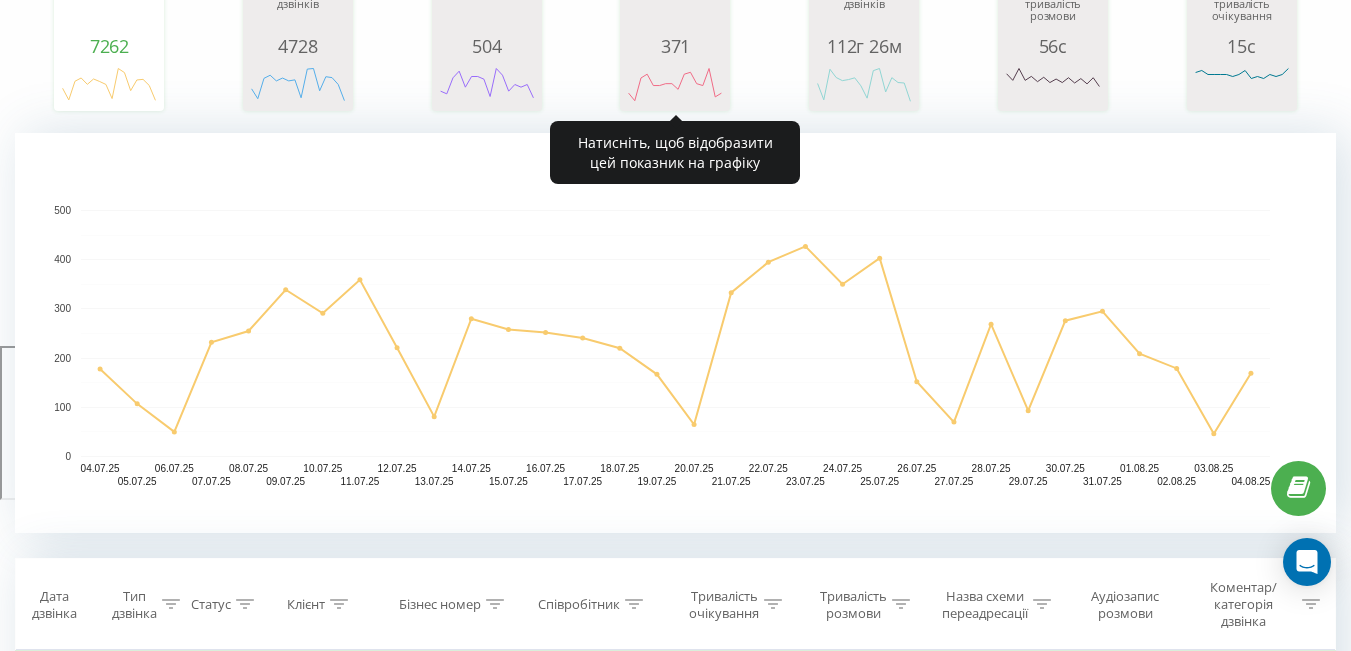 scroll, scrollTop: 0, scrollLeft: 0, axis: both 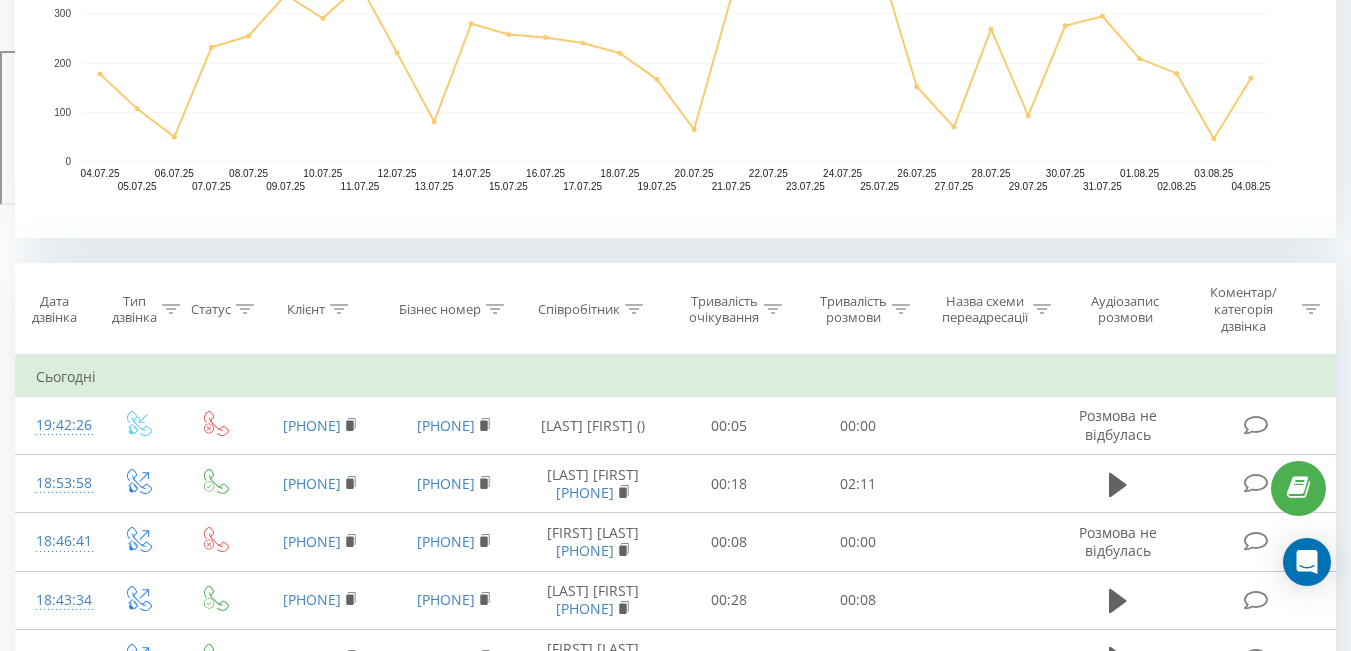 click 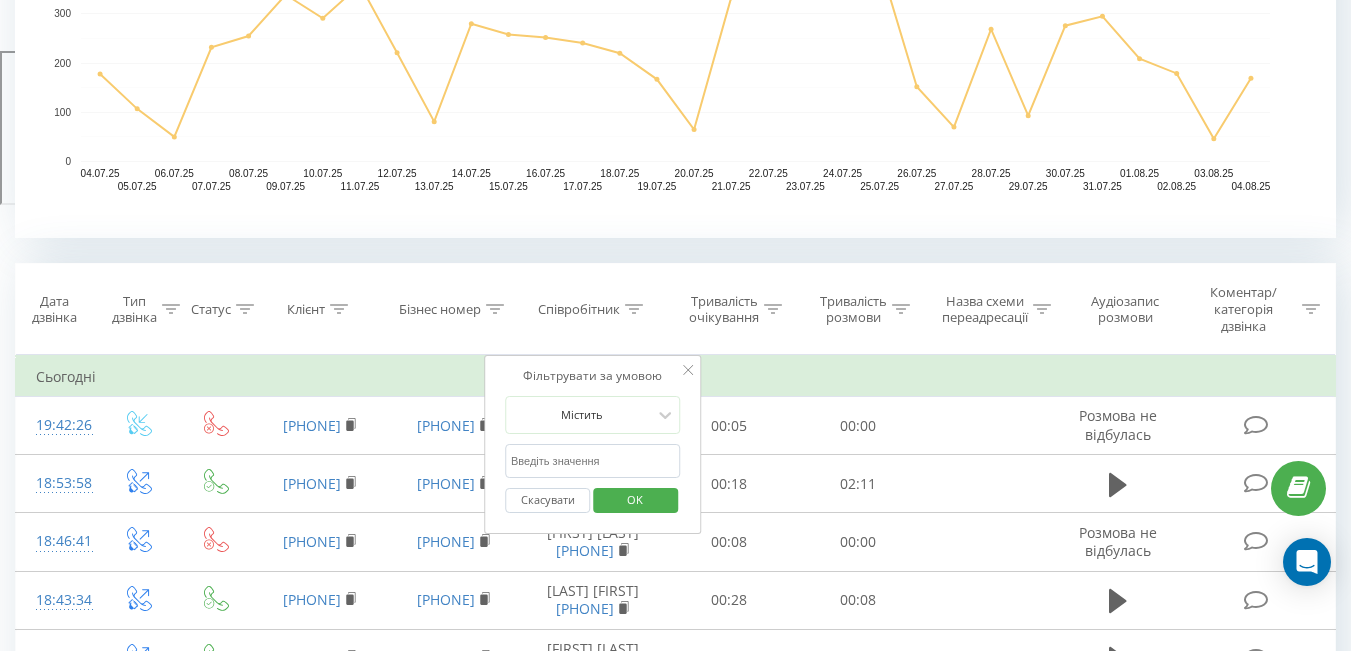 click at bounding box center [593, 461] 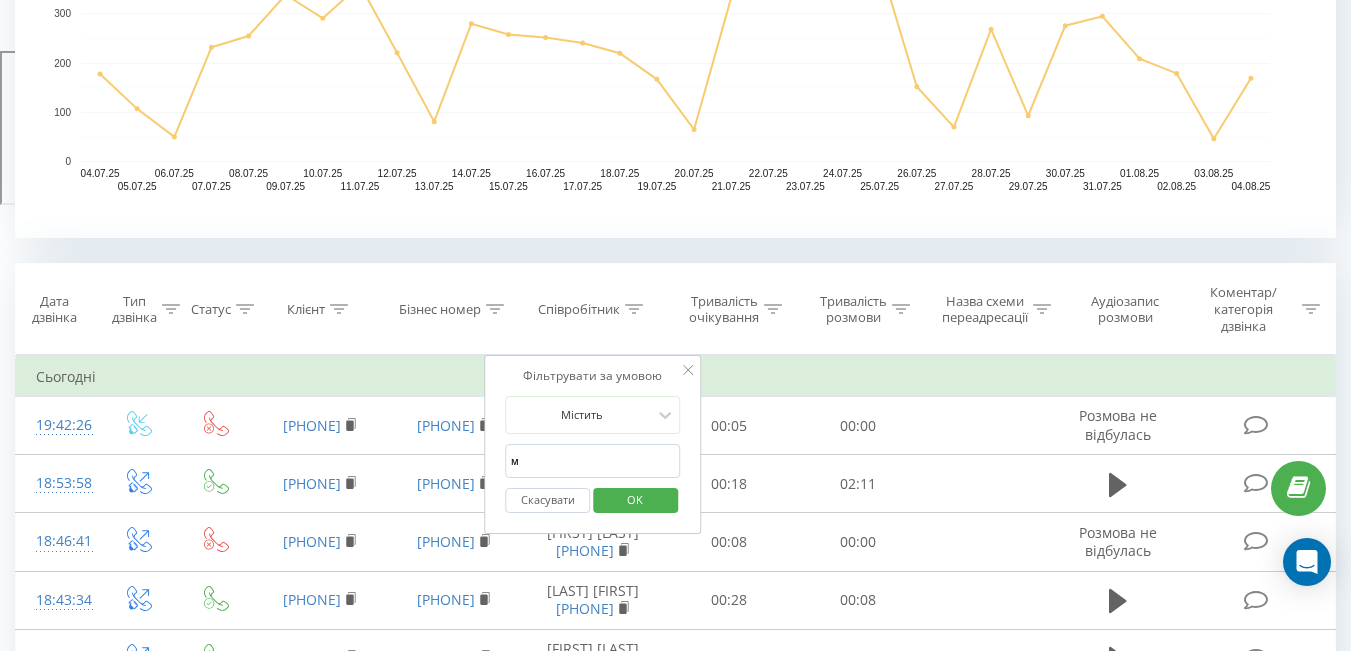 click on "м" at bounding box center [593, 461] 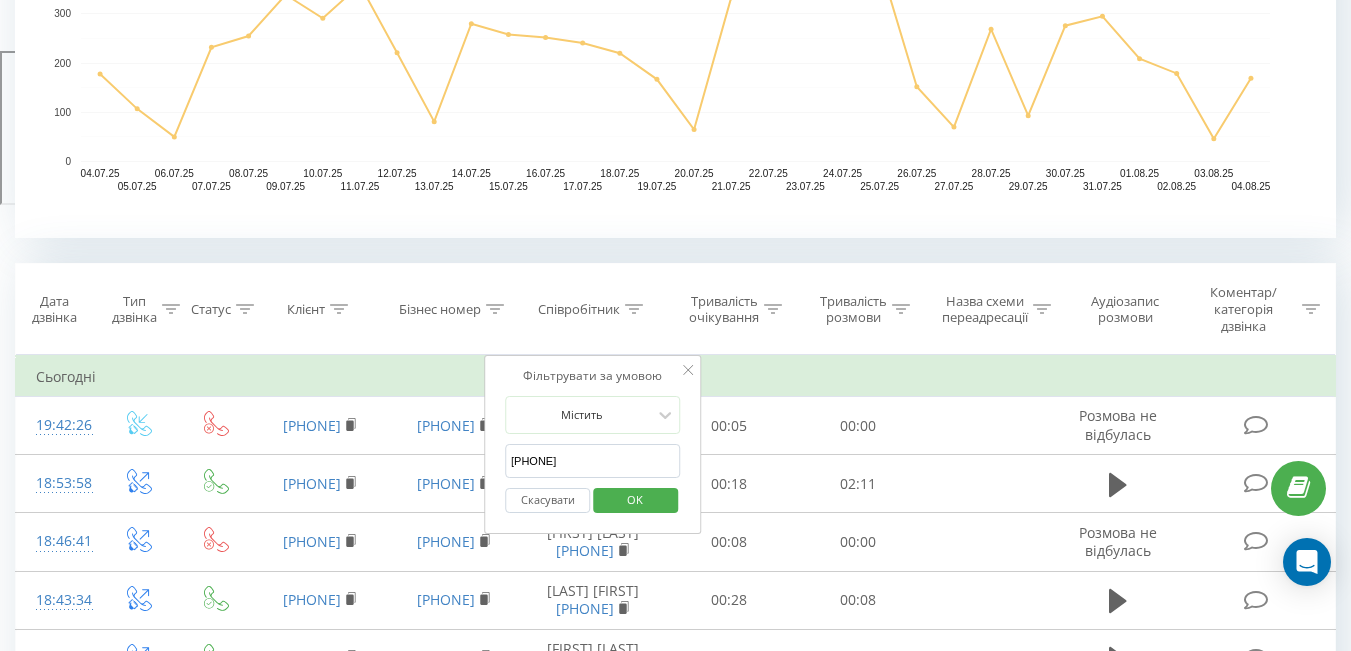 click on "OK" at bounding box center (635, 499) 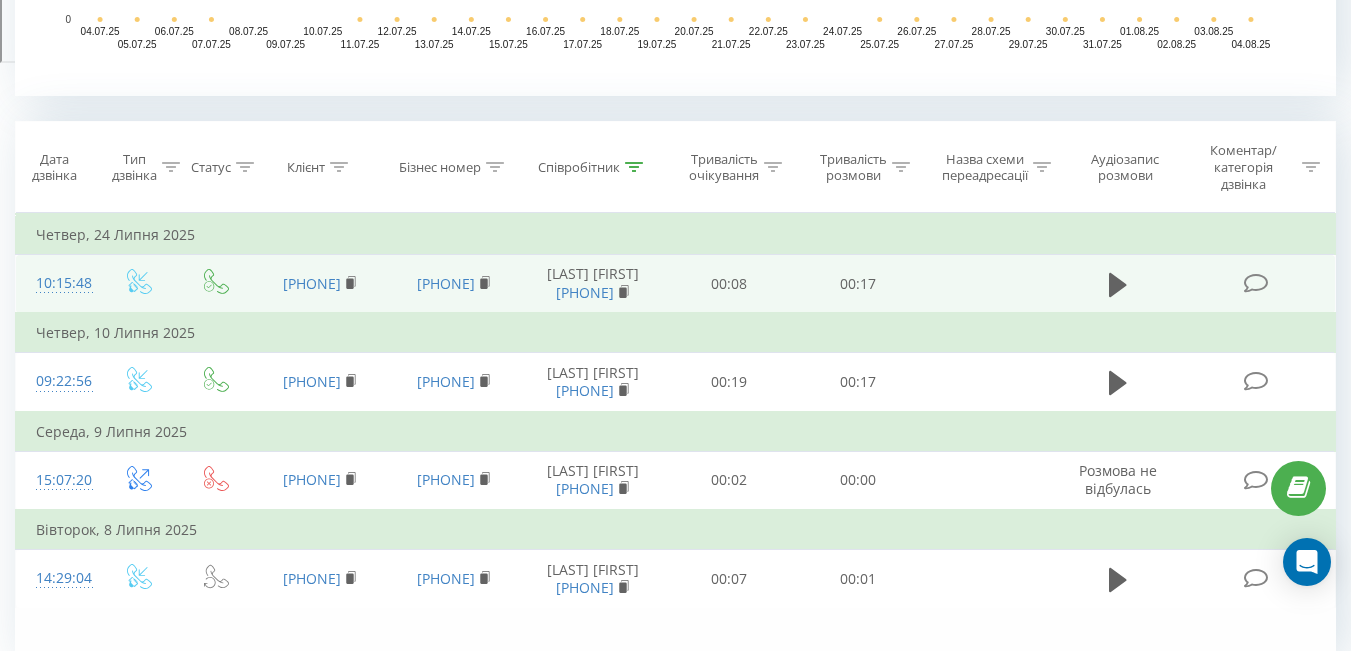 scroll, scrollTop: 681, scrollLeft: 0, axis: vertical 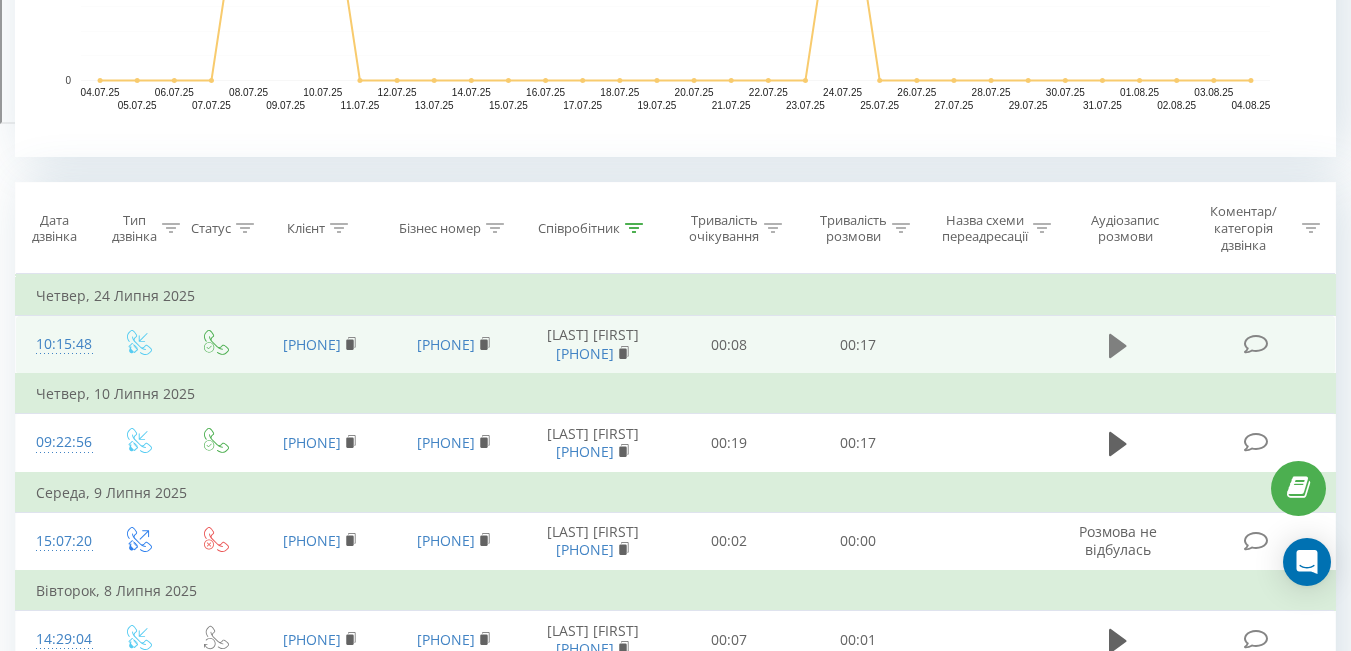 click 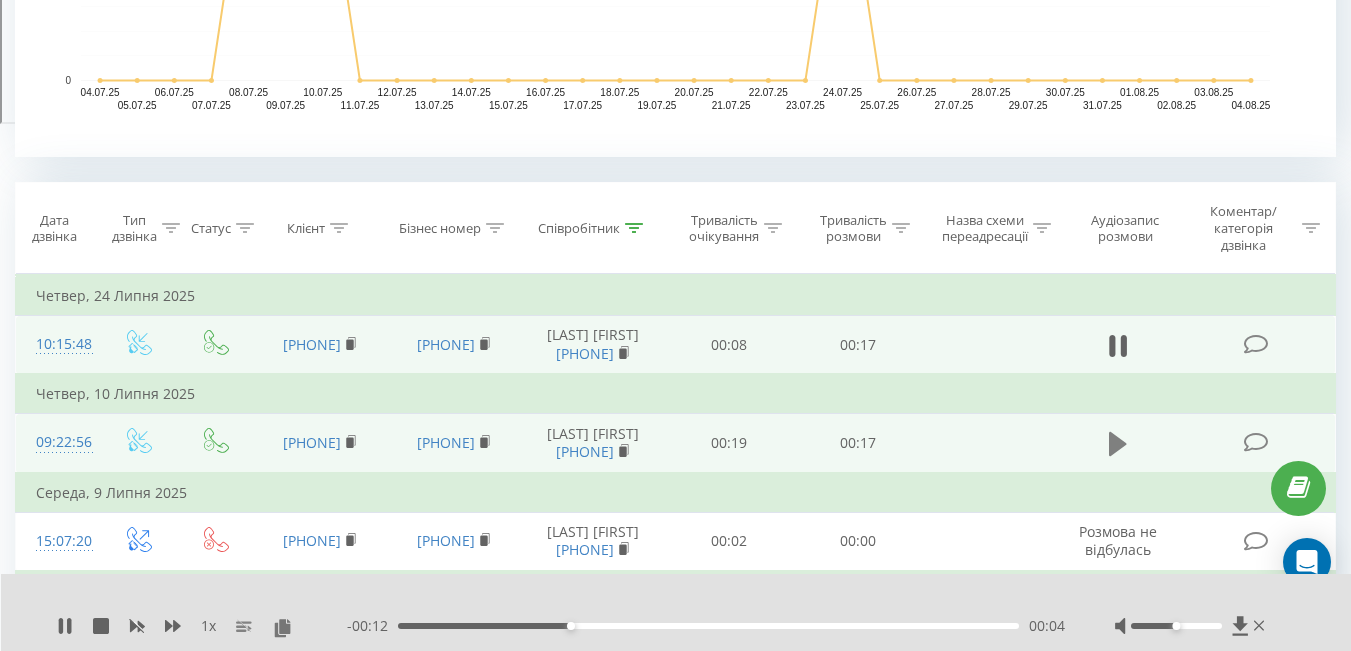 click 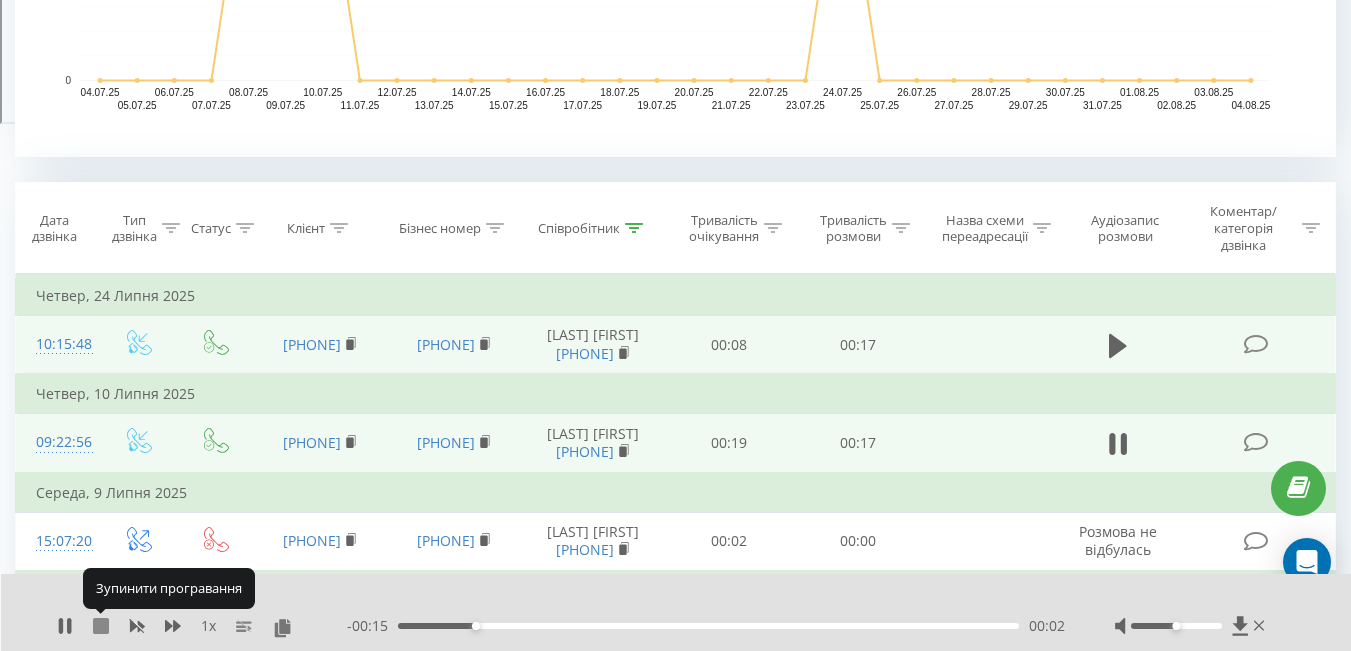 click 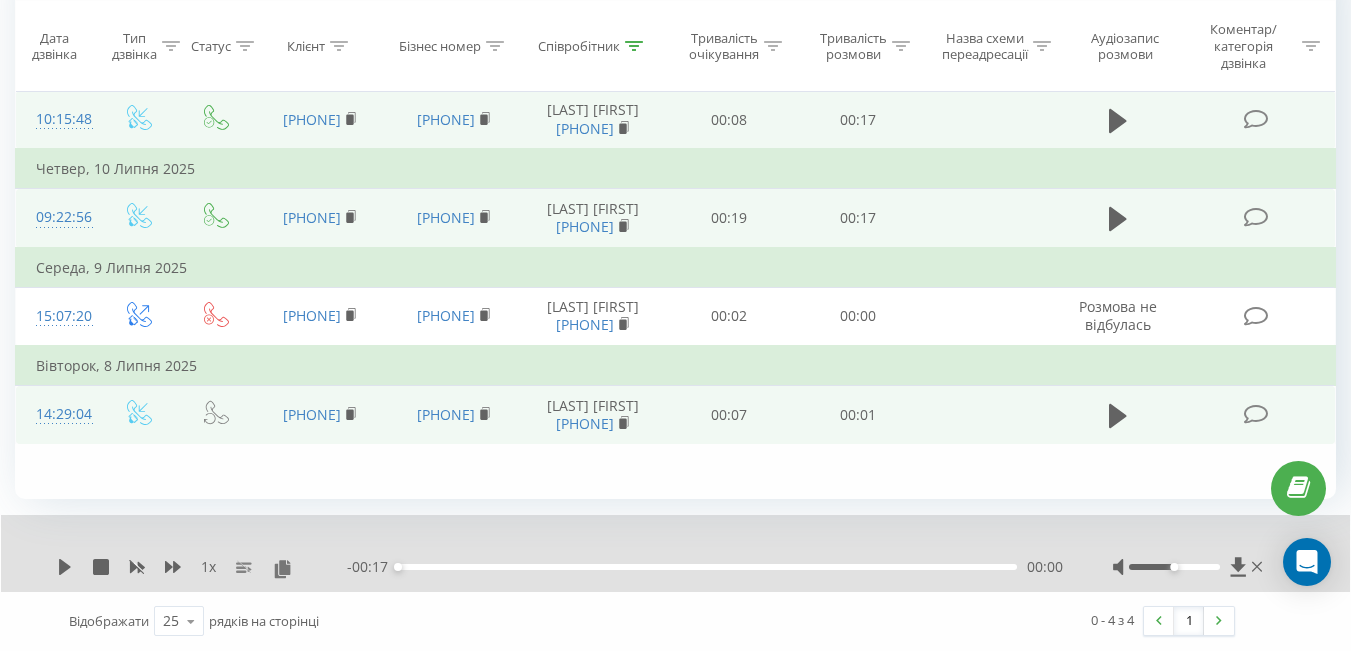 scroll, scrollTop: 986, scrollLeft: 0, axis: vertical 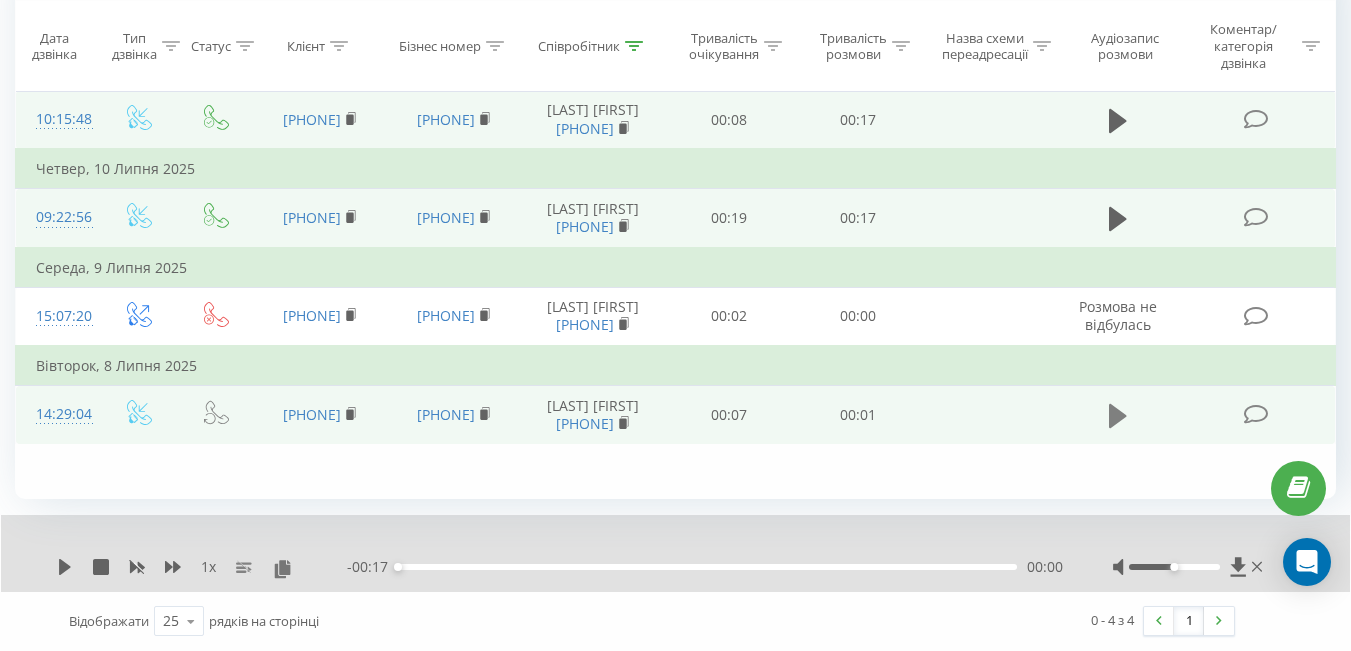 click 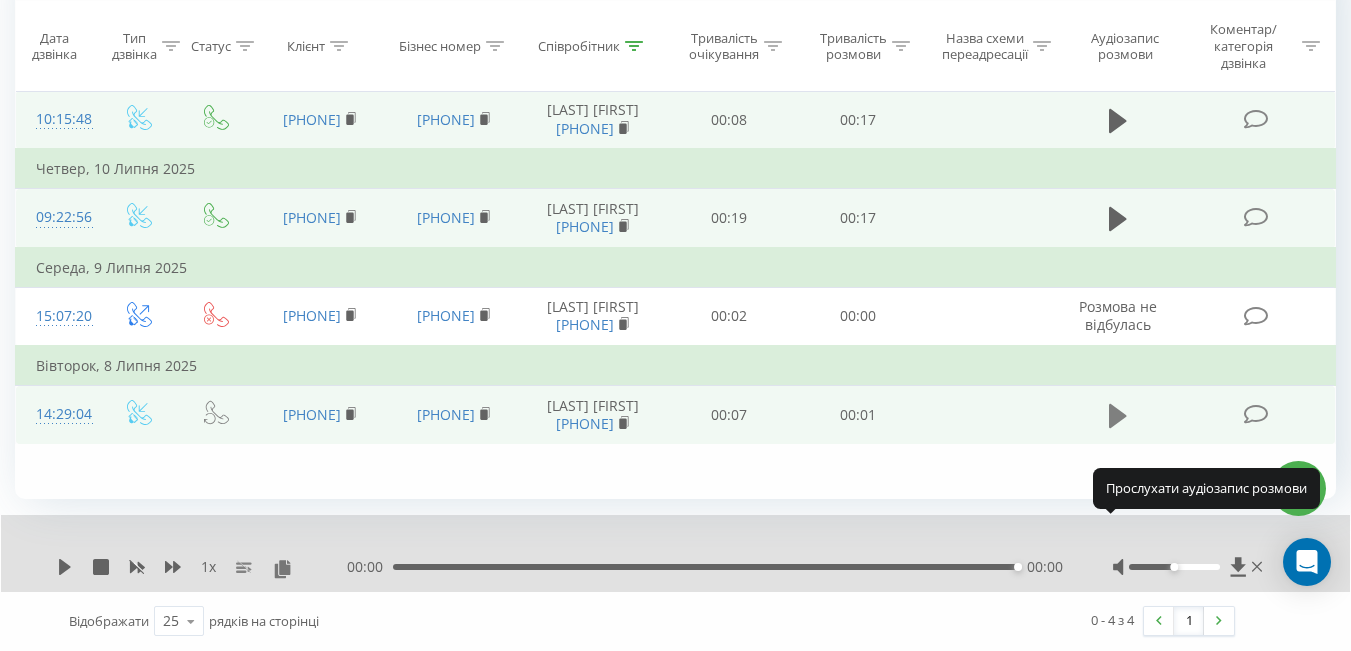 click 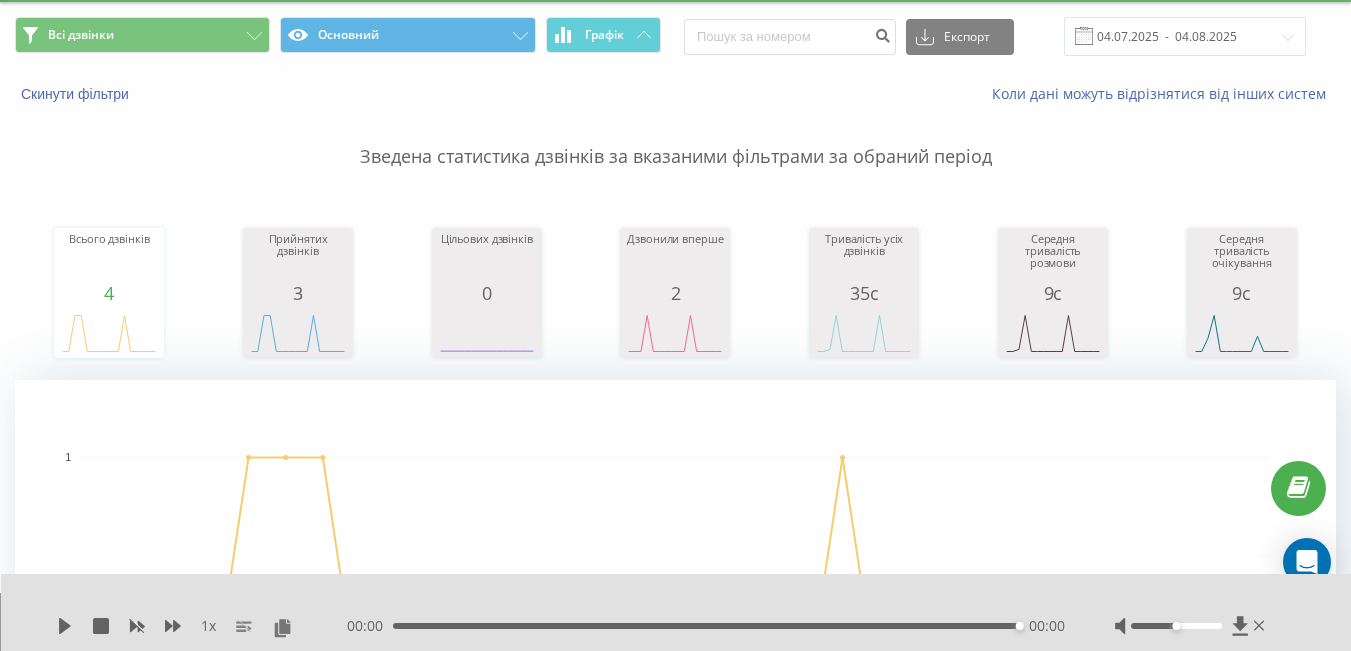 scroll, scrollTop: 0, scrollLeft: 0, axis: both 